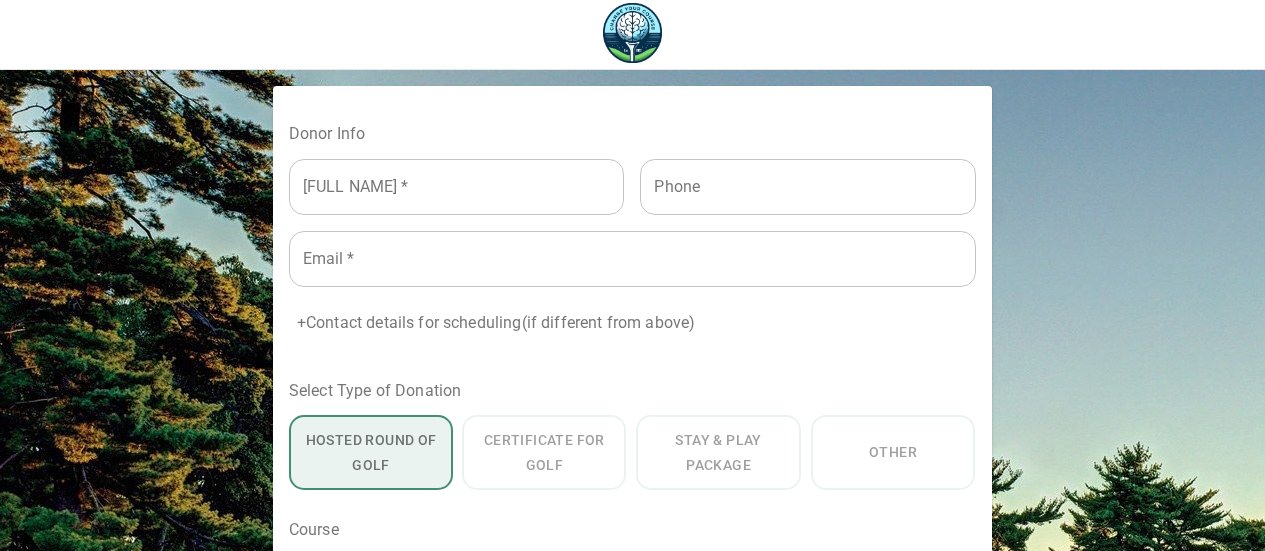 scroll, scrollTop: 0, scrollLeft: 0, axis: both 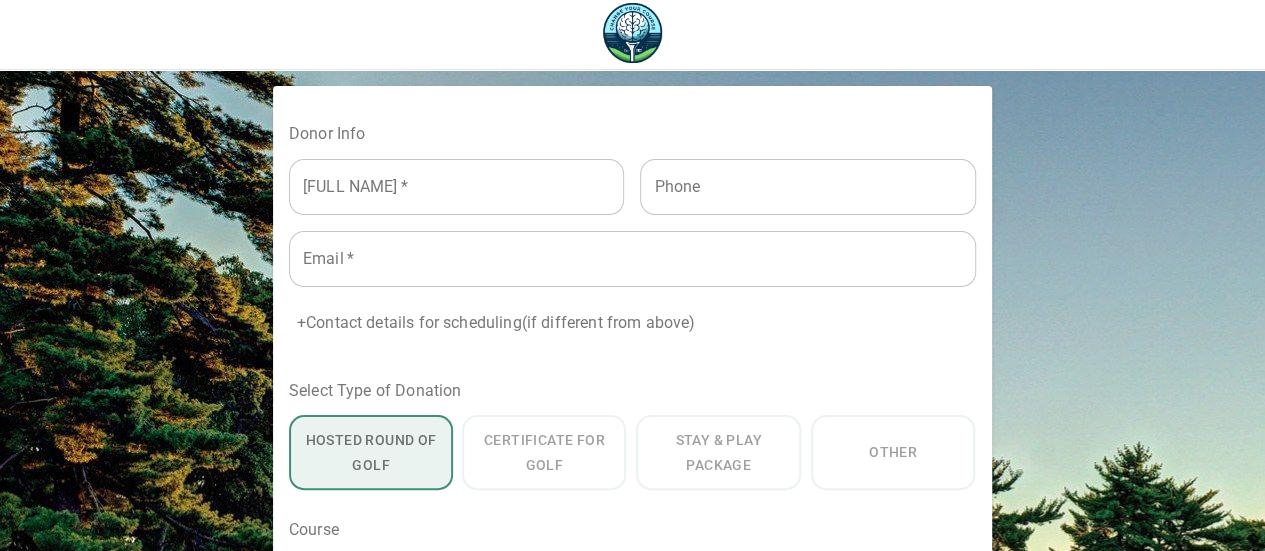 click at bounding box center [457, 187] 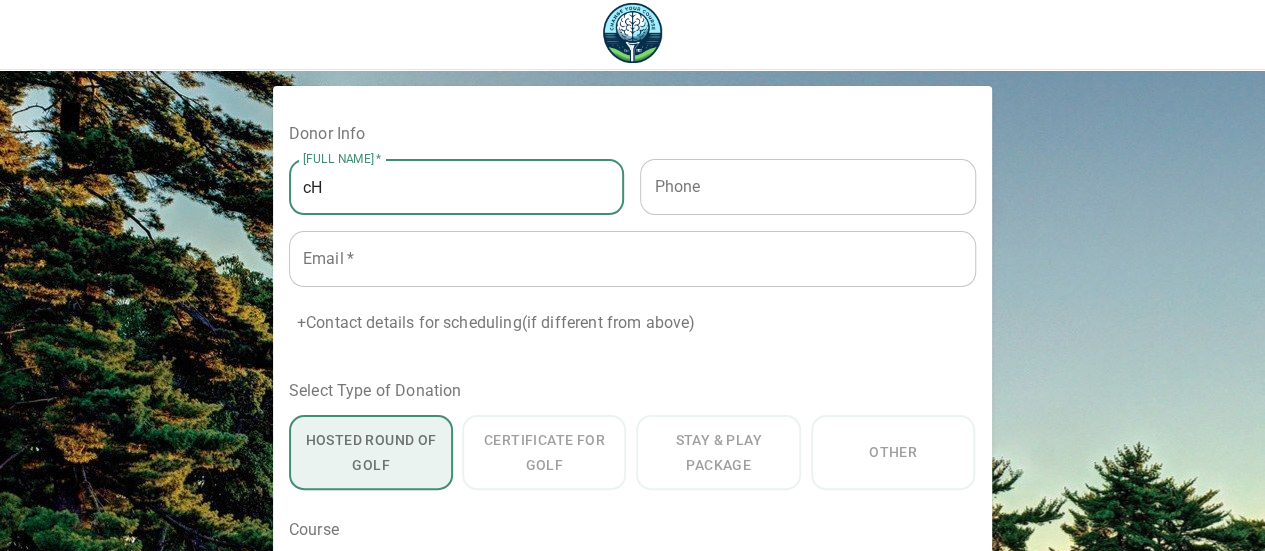 type on "c" 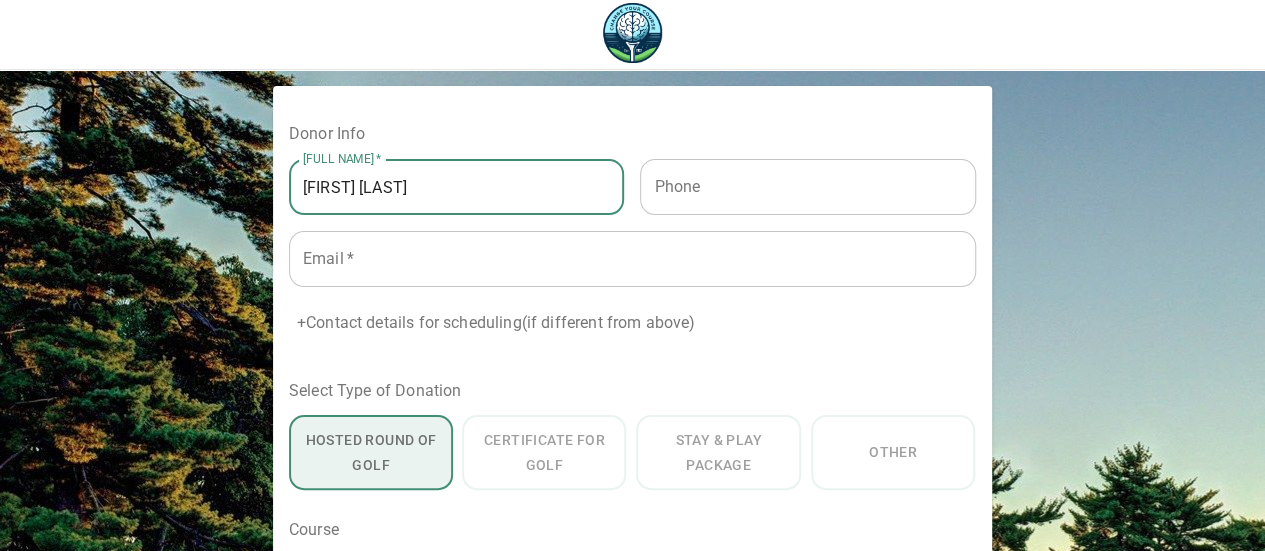 type on "[FIRST] [LAST]" 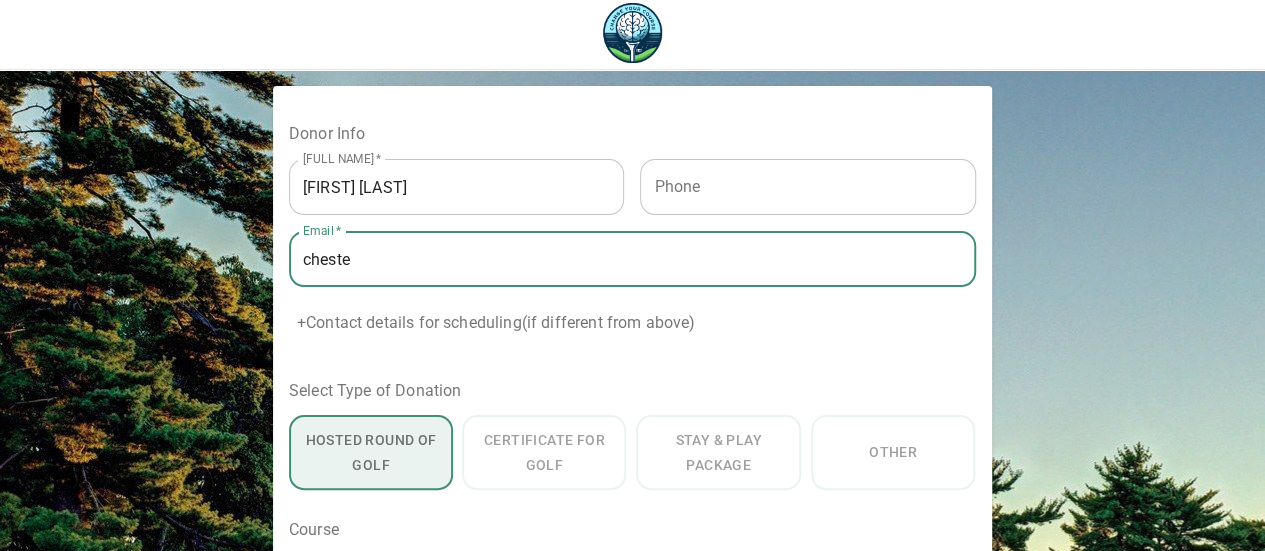 type on "[EMAIL]" 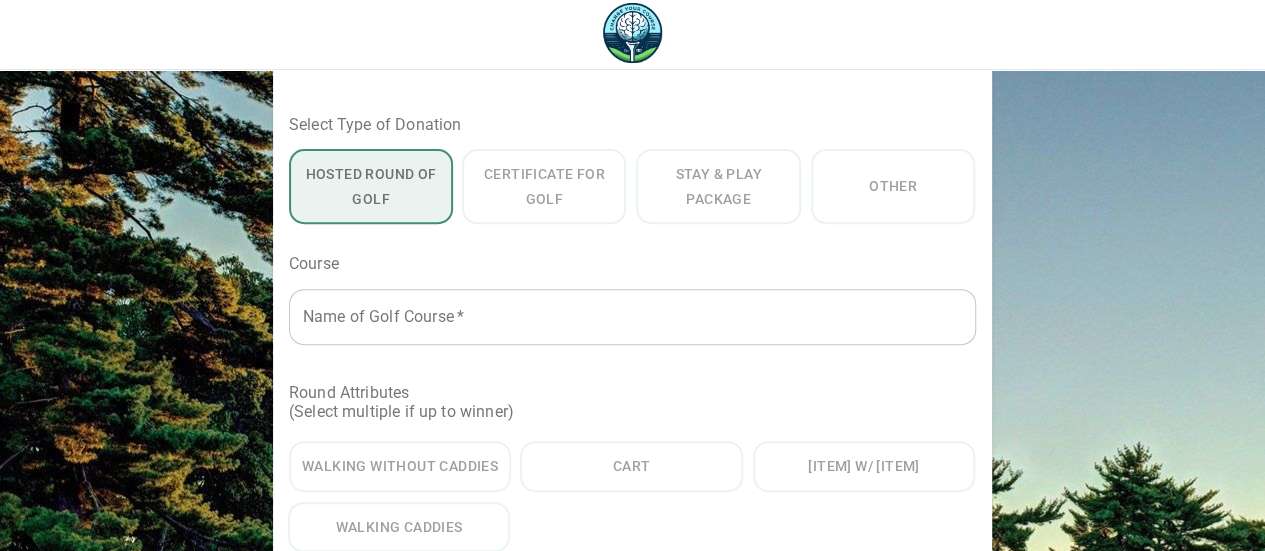 scroll, scrollTop: 318, scrollLeft: 0, axis: vertical 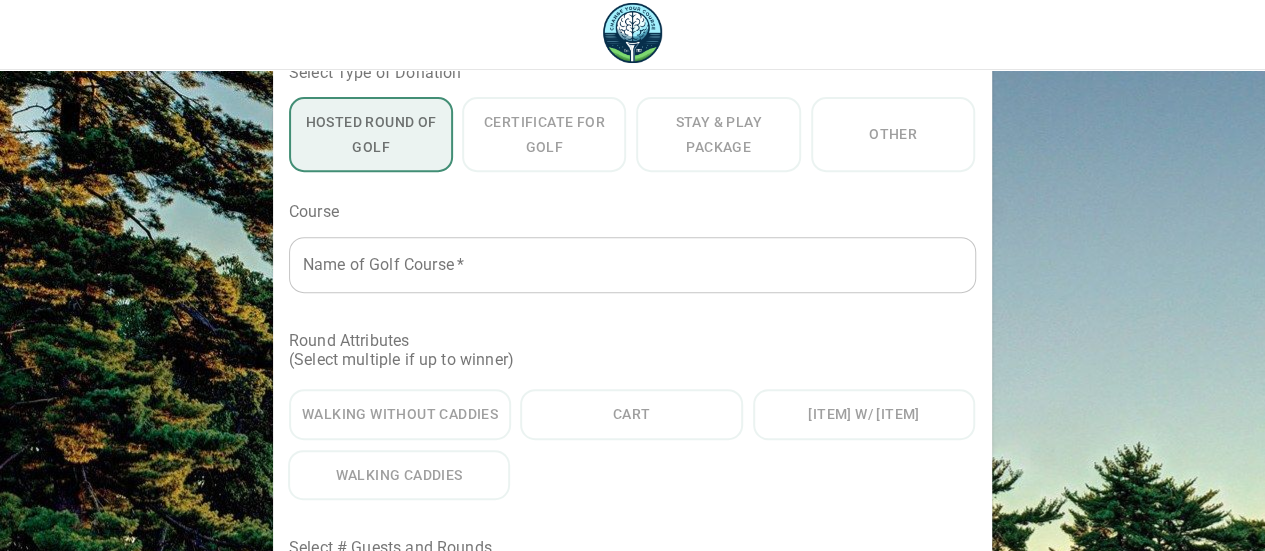click at bounding box center (621, 265) 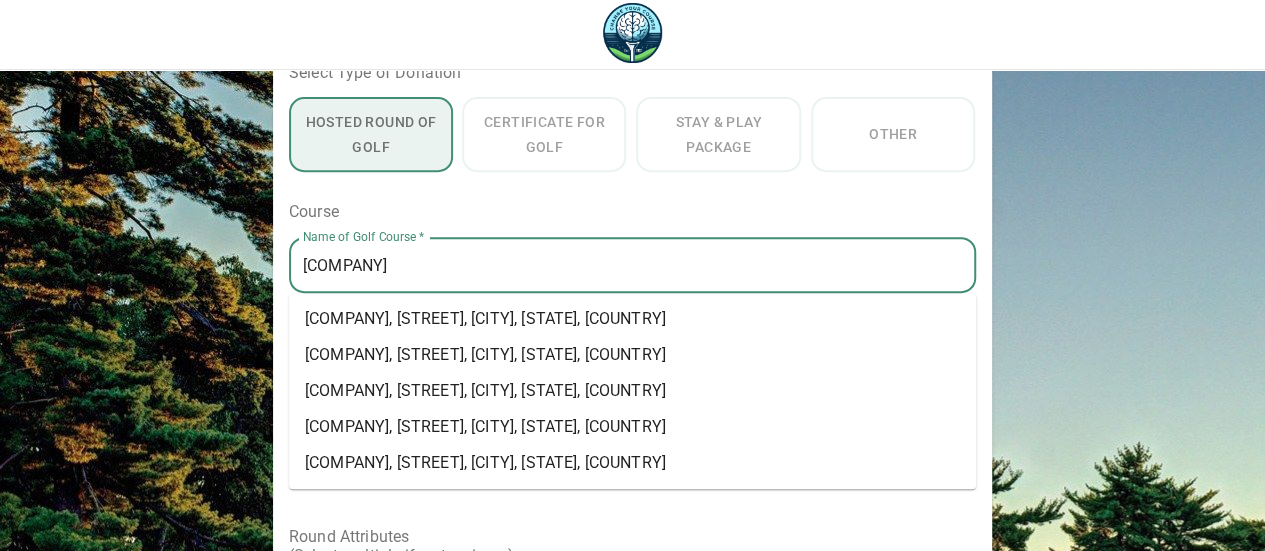 click on "[COMPANY]" at bounding box center [621, 265] 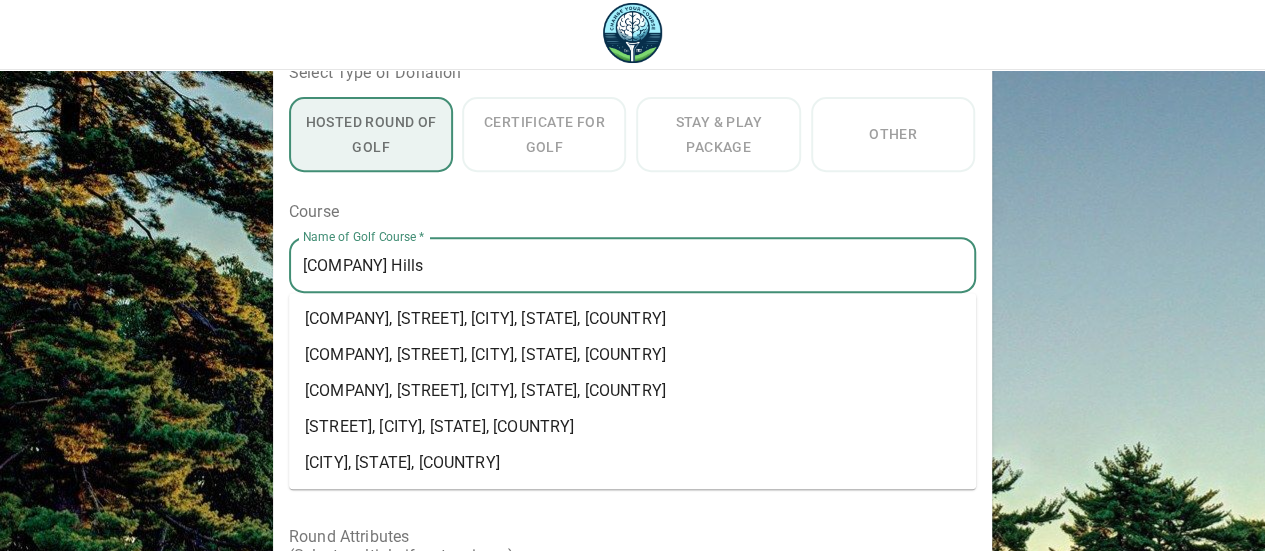 click on "[COMPANY], [STREET], [CITY], [STATE], [COUNTRY]" at bounding box center (485, 319) 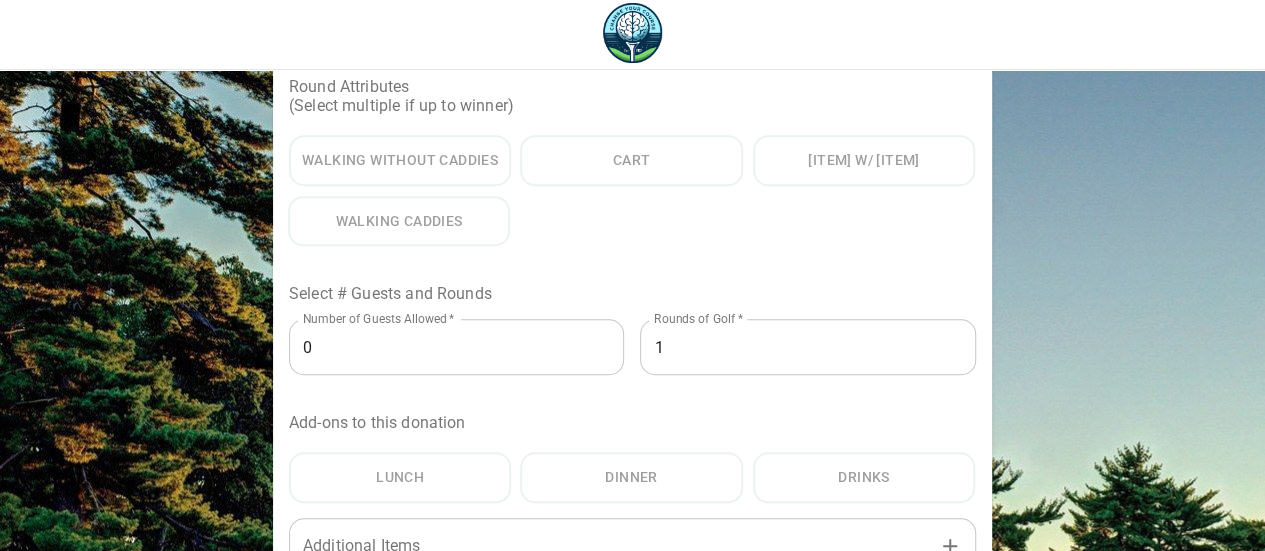 scroll, scrollTop: 591, scrollLeft: 0, axis: vertical 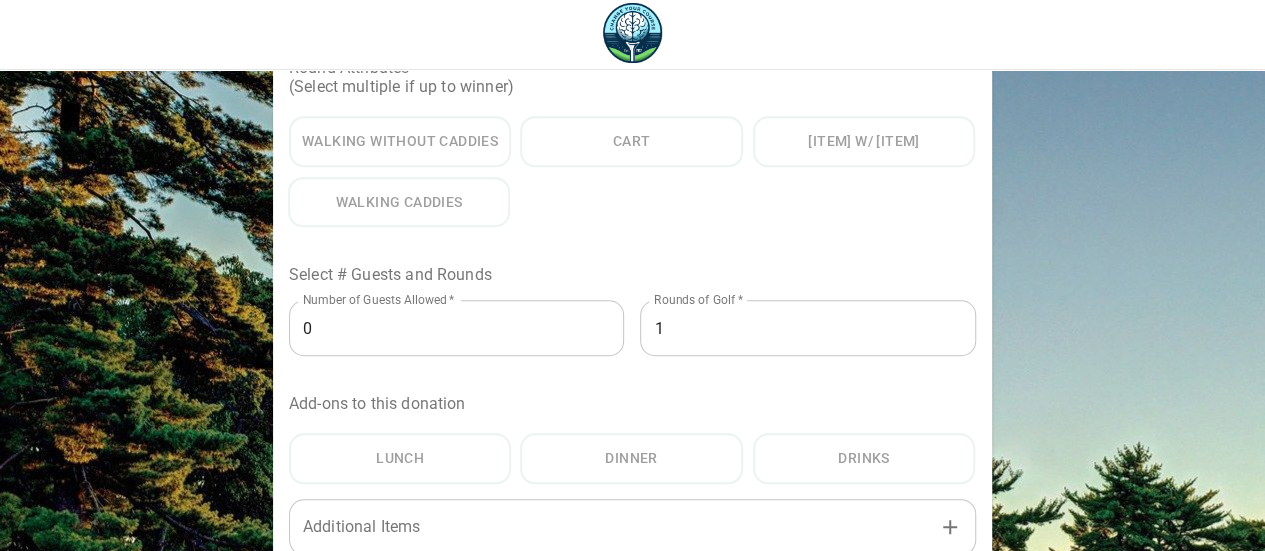 type on "[COMPANY]" 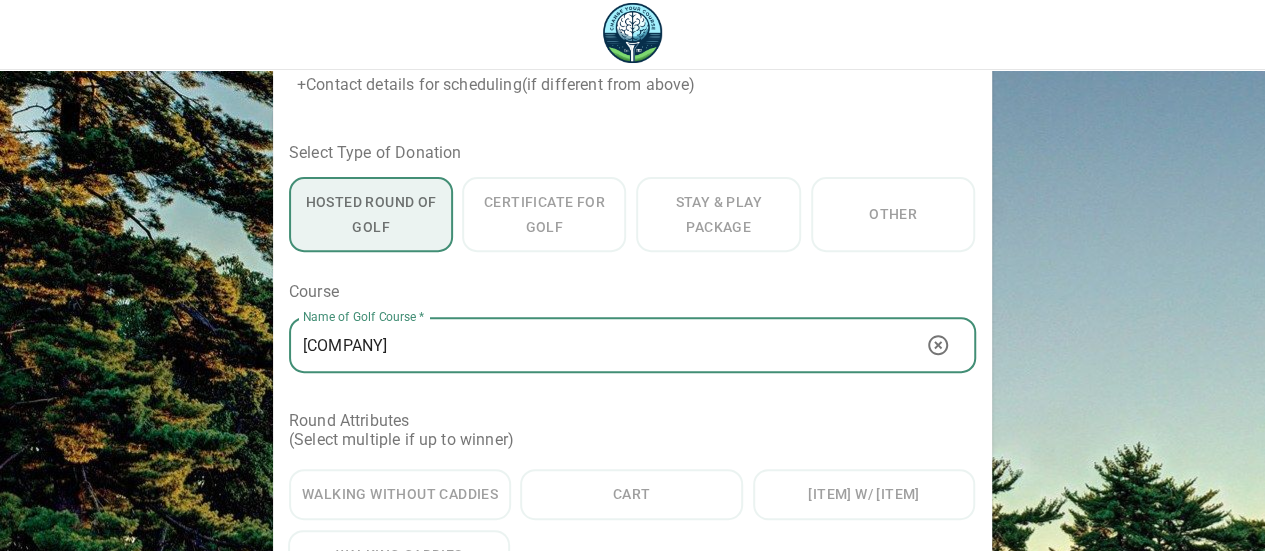 scroll, scrollTop: 158, scrollLeft: 0, axis: vertical 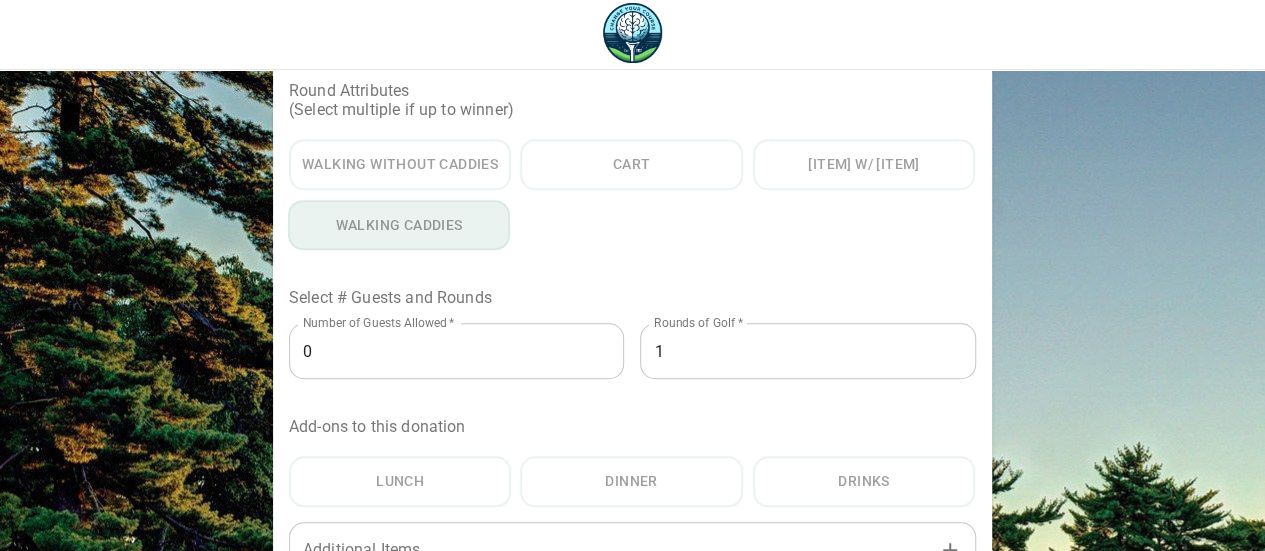 click on "Walking Caddies" at bounding box center [399, 225] 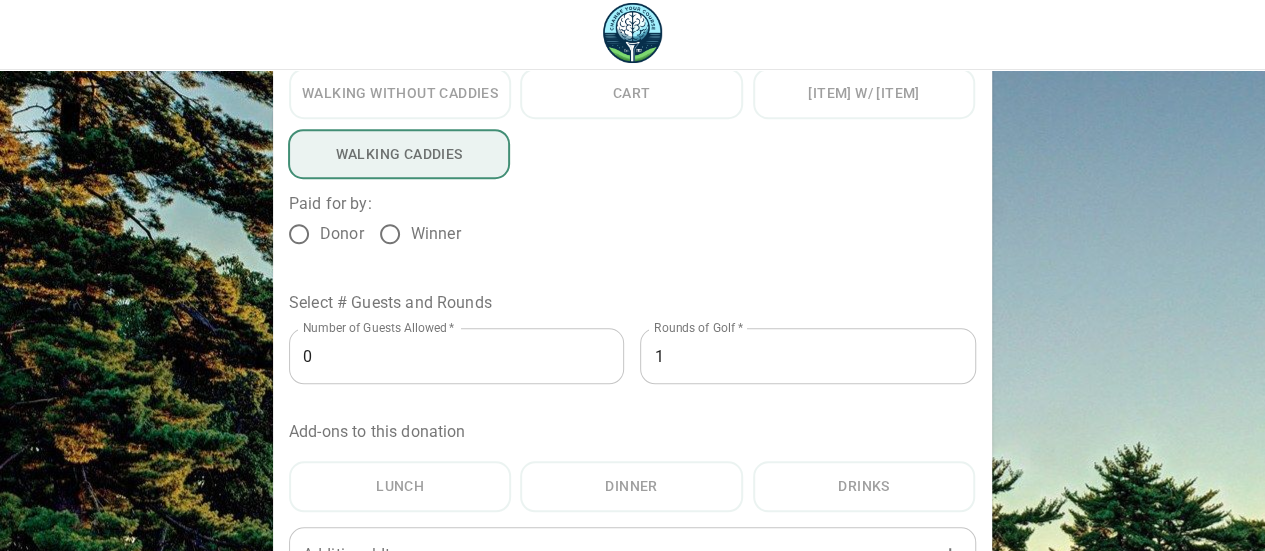 scroll, scrollTop: 690, scrollLeft: 0, axis: vertical 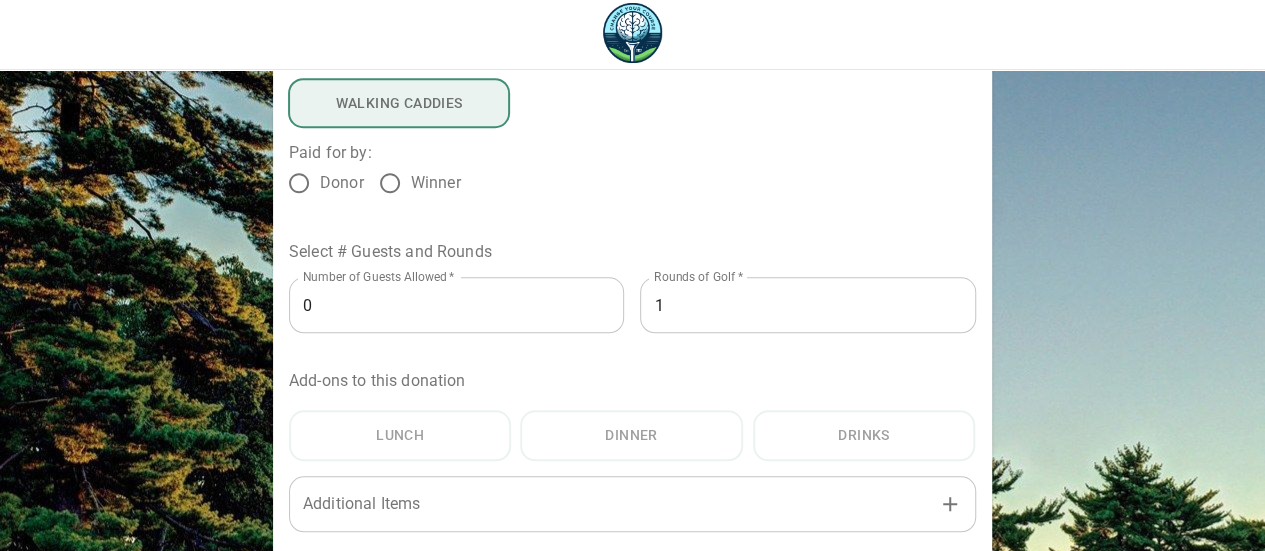 click on "Winner" at bounding box center [390, 183] 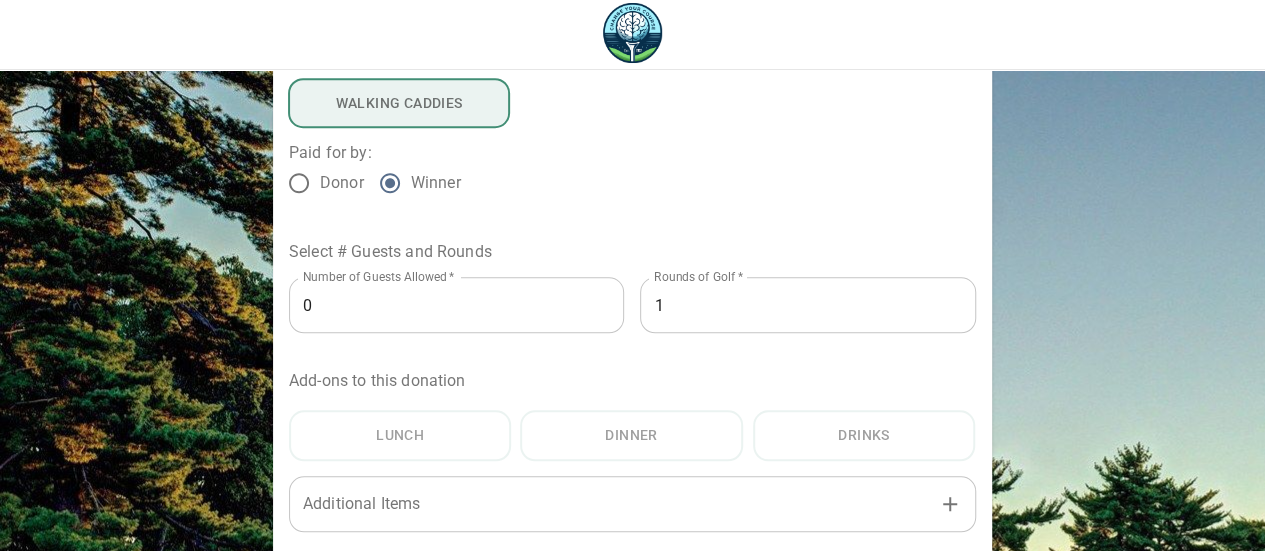 click on "-1" at bounding box center (457, 305) 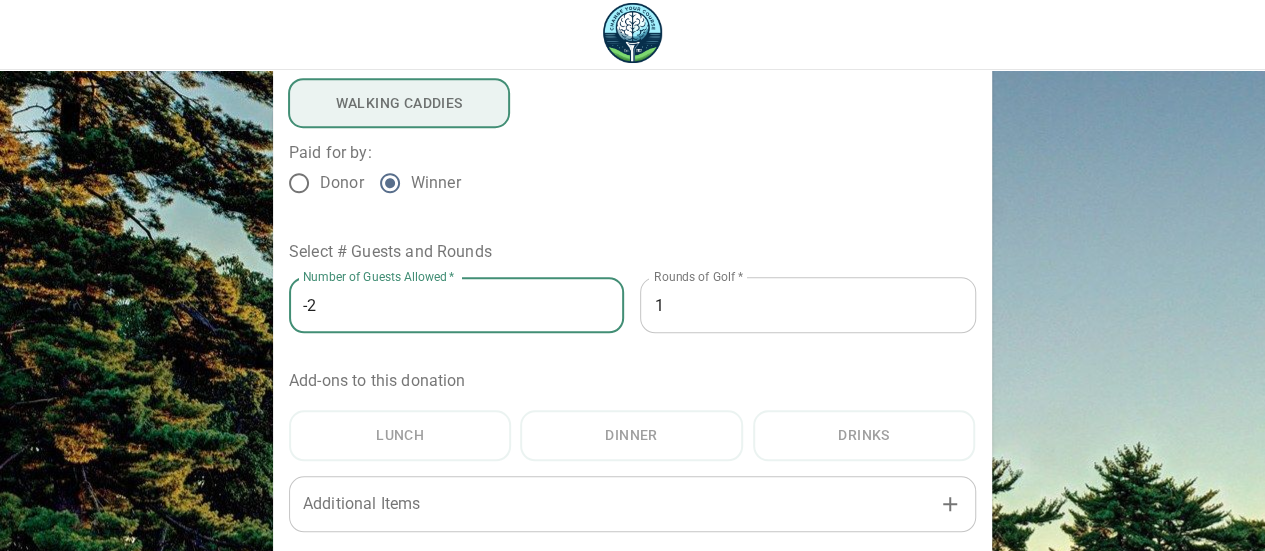 click on "-2" at bounding box center [457, 305] 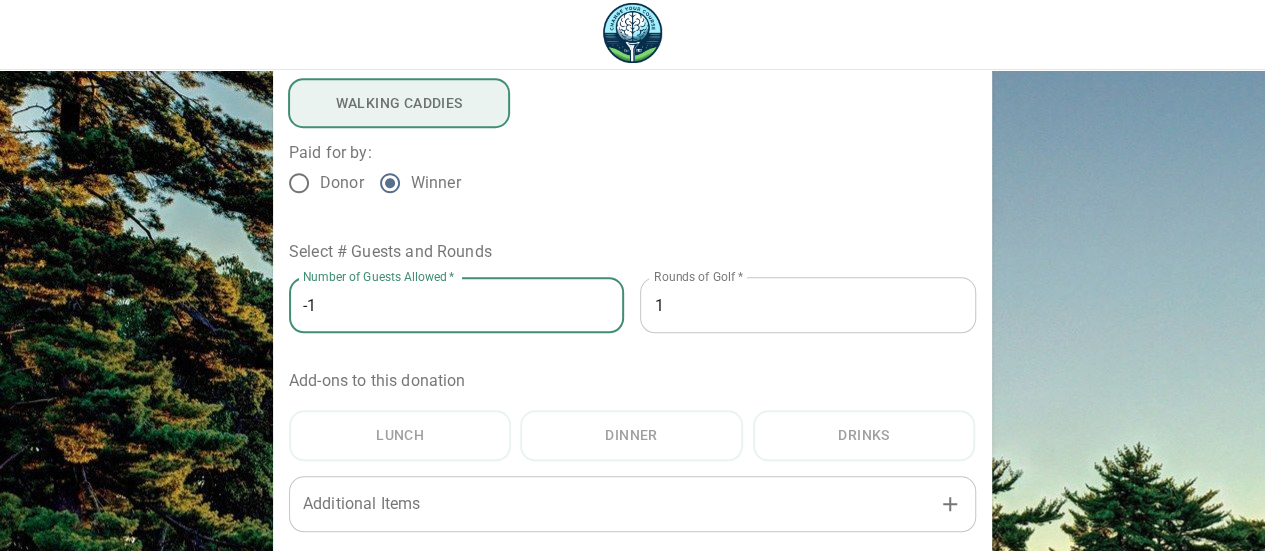 click on "0" at bounding box center [457, 305] 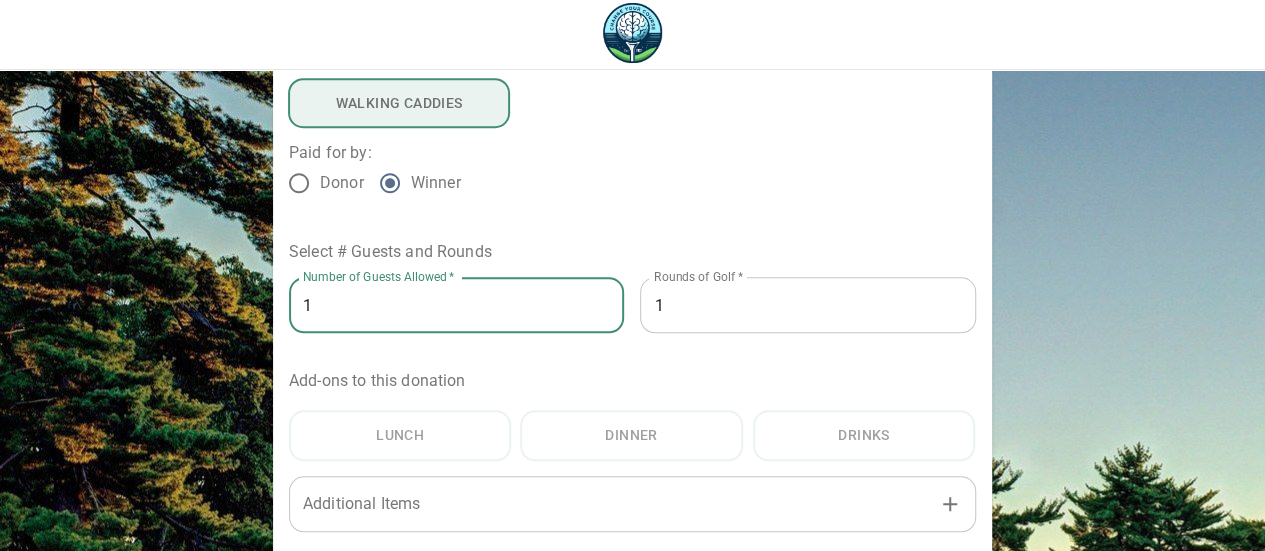 click on "1" at bounding box center [457, 305] 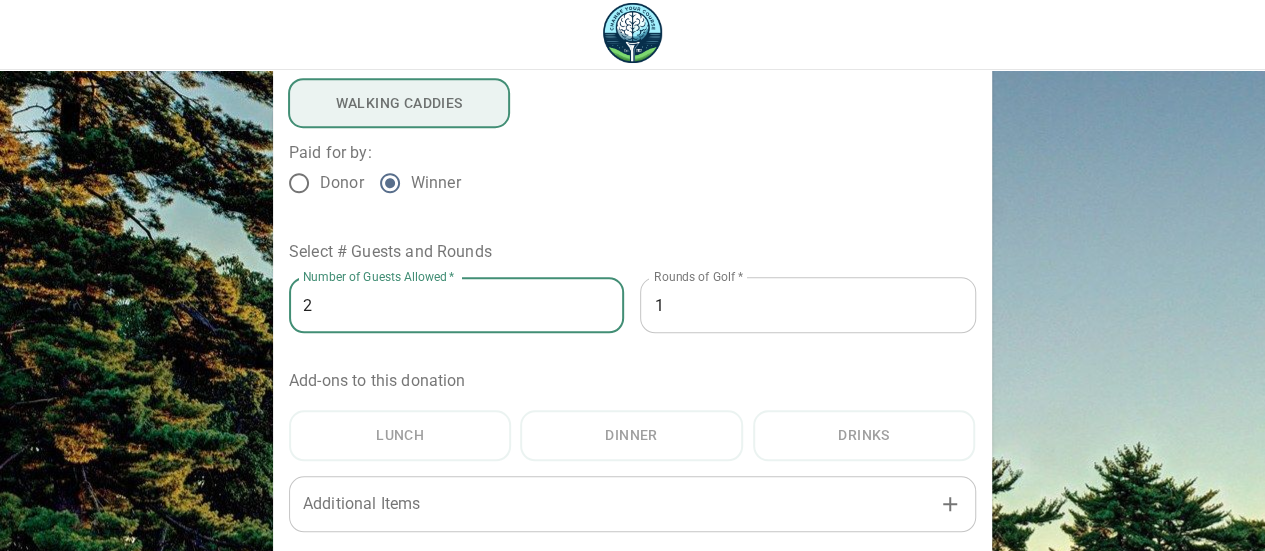 click on "2" at bounding box center [457, 305] 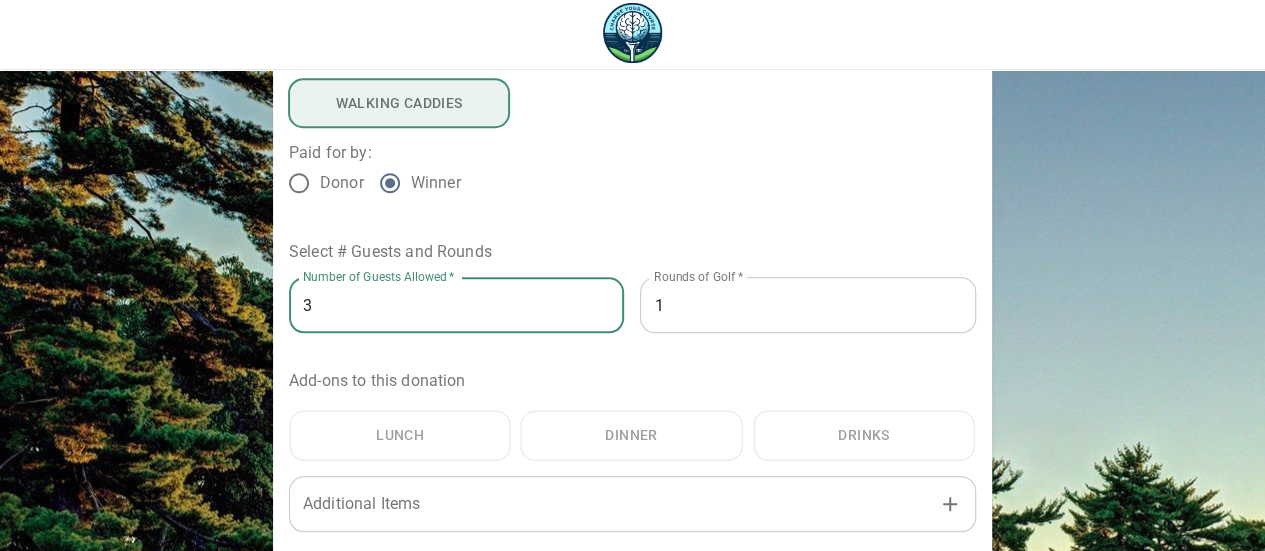 type on "3" 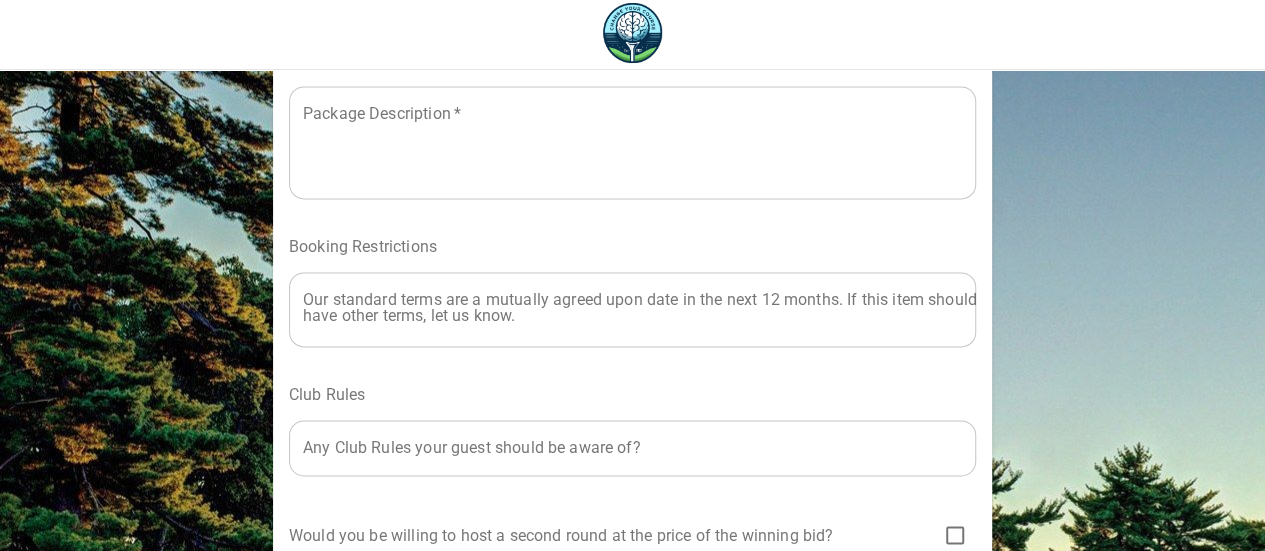 scroll, scrollTop: 1400, scrollLeft: 0, axis: vertical 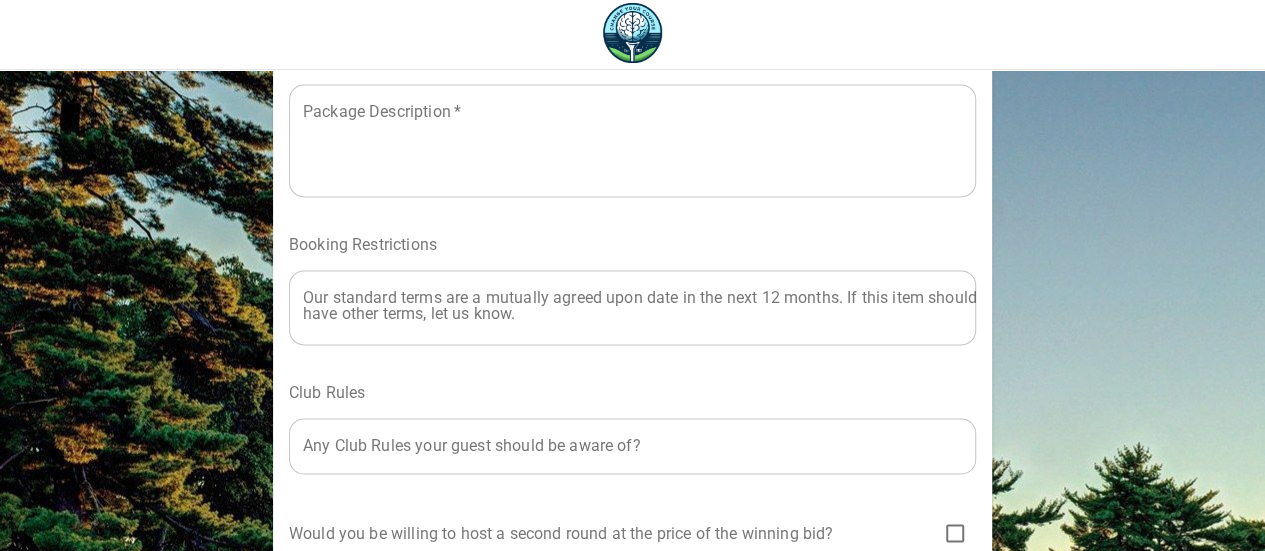 click at bounding box center [632, 140] 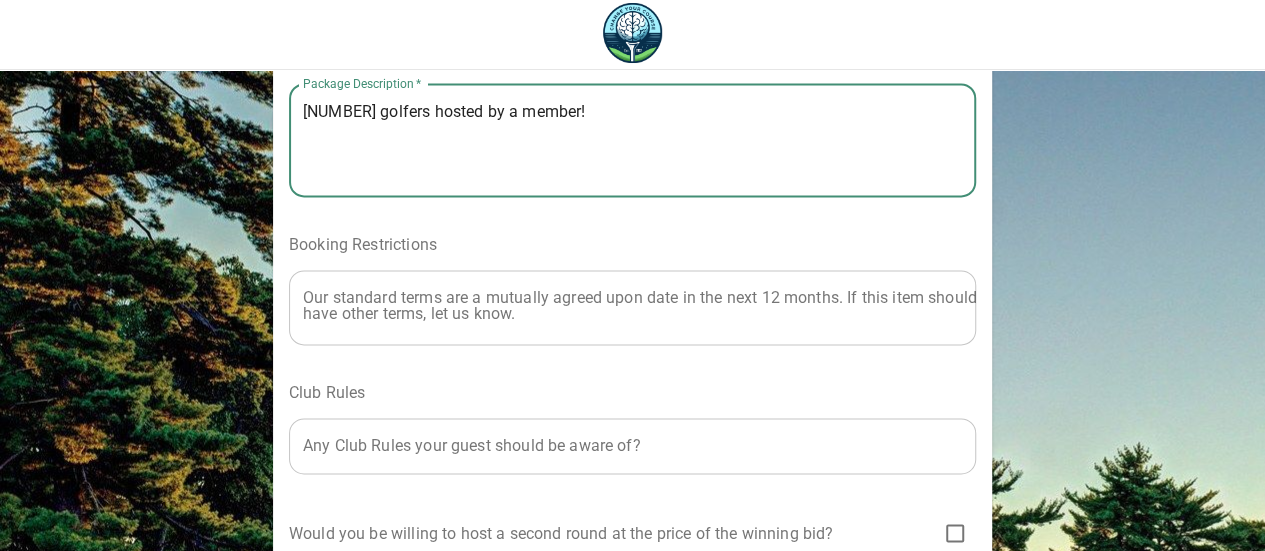 paste on "[COMPANY] in [CITY], [STATE], is a classic A.W. Tillinghast design that blends parkland and heathland styles across a storied and artful layout. Opened in [YEAR], the course is revered for its variety, subtle challenges, and standout holes like the par-[NUMBER] "[HOLE]" and the strategic, undulating opener. With its understated charm, historic clubhouse, and timeless routing, [COMPANY] is considered one of Tillinghast’s purest and most beloved creations." 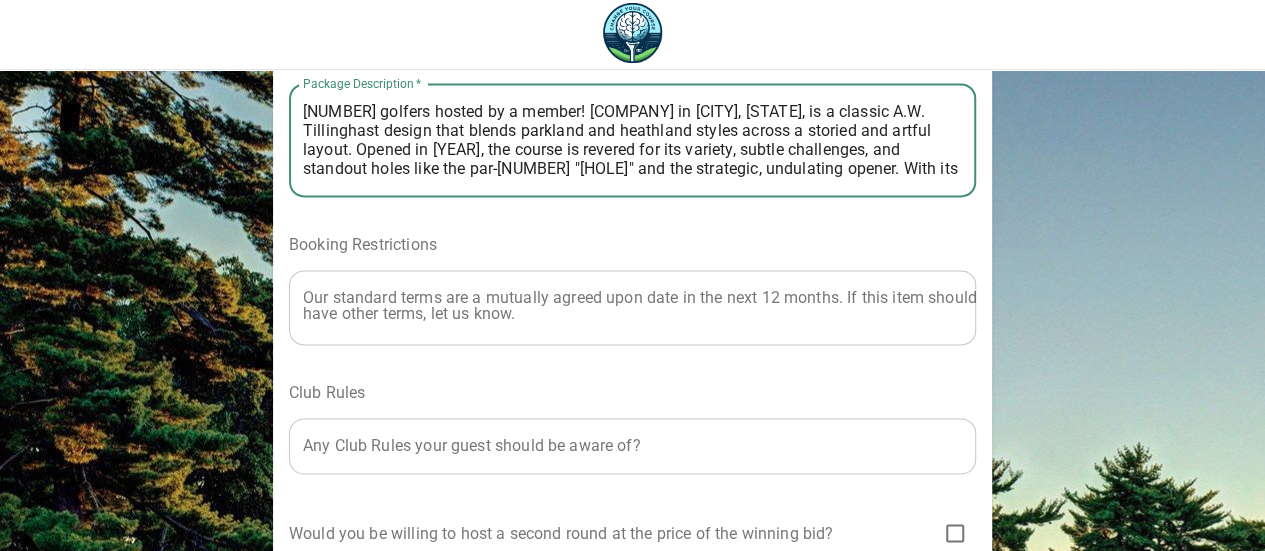 scroll, scrollTop: 76, scrollLeft: 0, axis: vertical 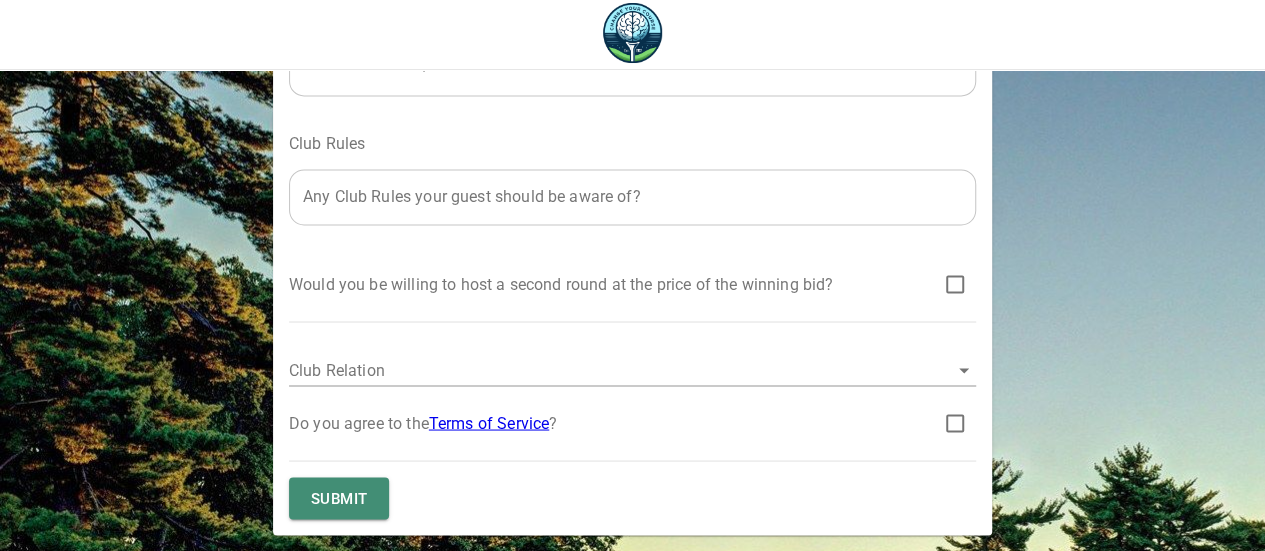 type on "[NUMBER] golfers hosted by a member! [COMPANY] in [CITY], [STATE], is a classic A.W. Tillinghast design that blends parkland and heathland styles across a storied and artful layout. Opened in [YEAR], the course is revered for its variety, subtle challenges, and standout holes like the par-[NUMBER] "[HOLE]" and the strategic, undulating opener. With its understated charm, historic clubhouse, and timeless routing, [COMPANY] is considered one of Tillinghast’s purest and most beloved creations." 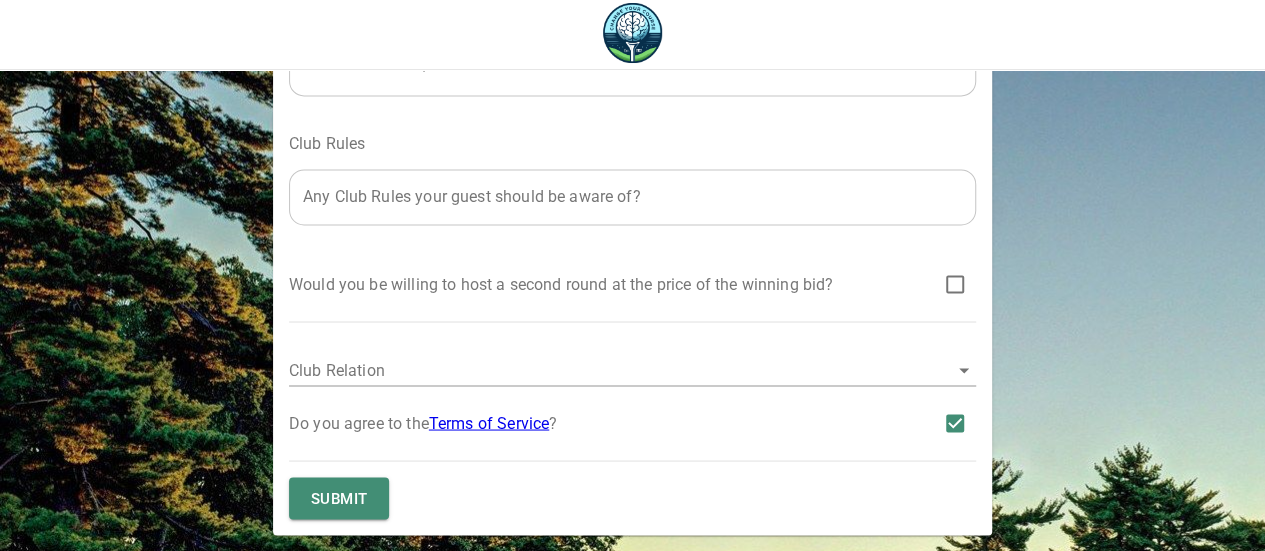 click on "Submit" at bounding box center (339, 498) 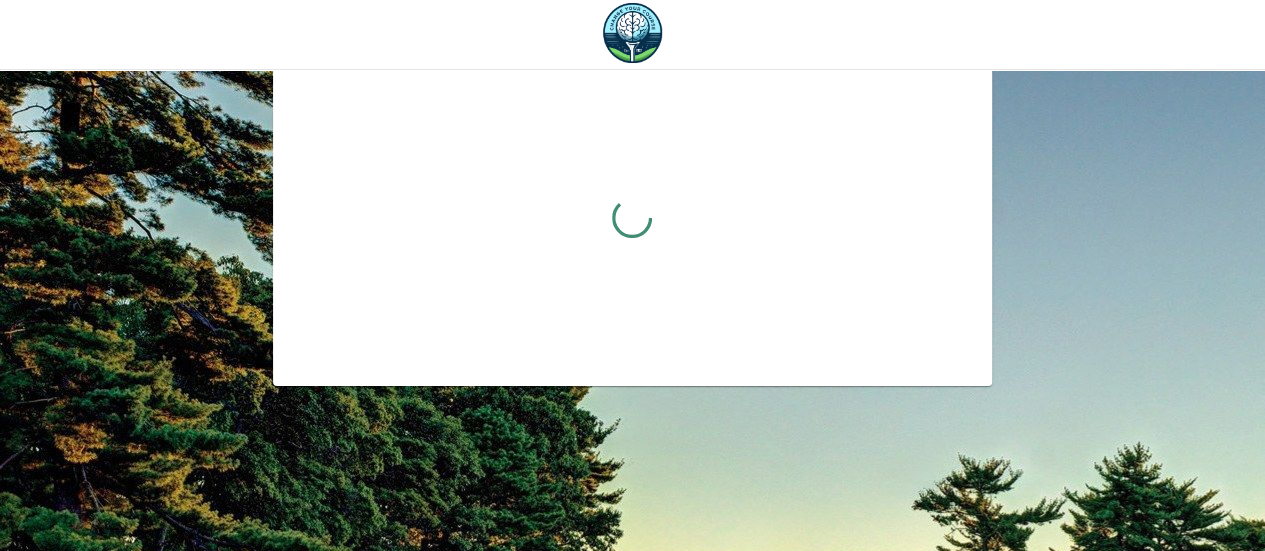 scroll, scrollTop: 80, scrollLeft: 0, axis: vertical 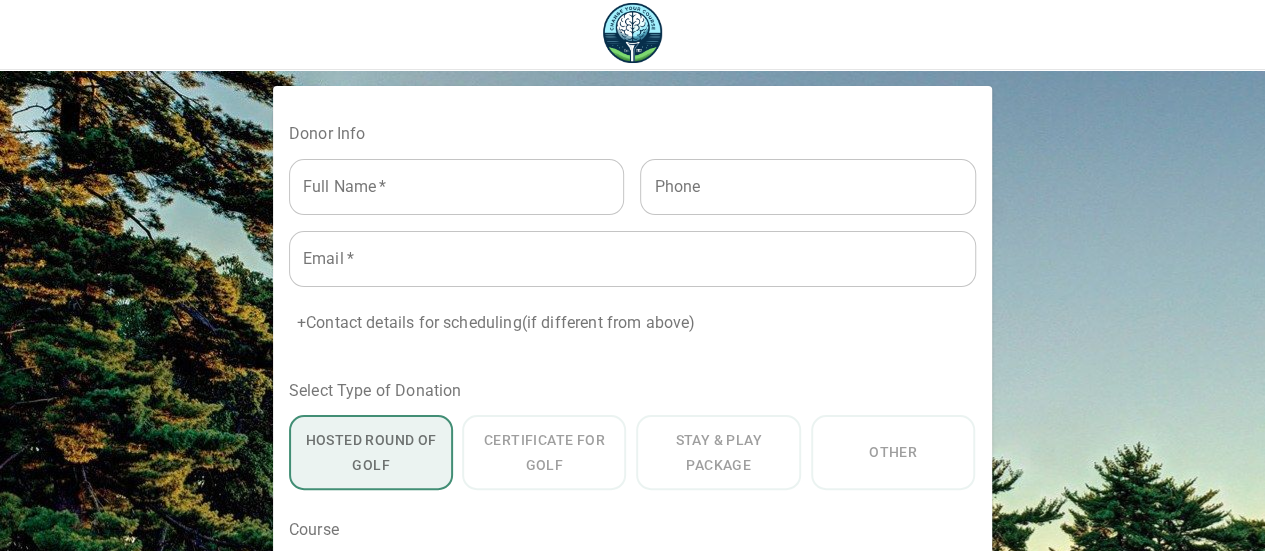 click at bounding box center [457, 187] 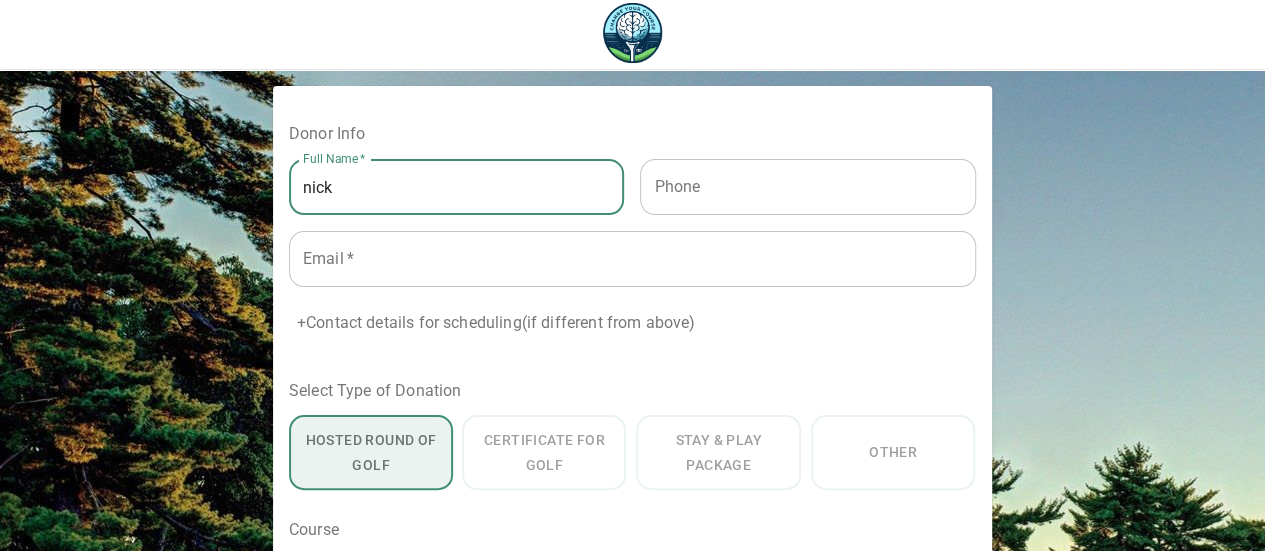 type on "Nick Bova" 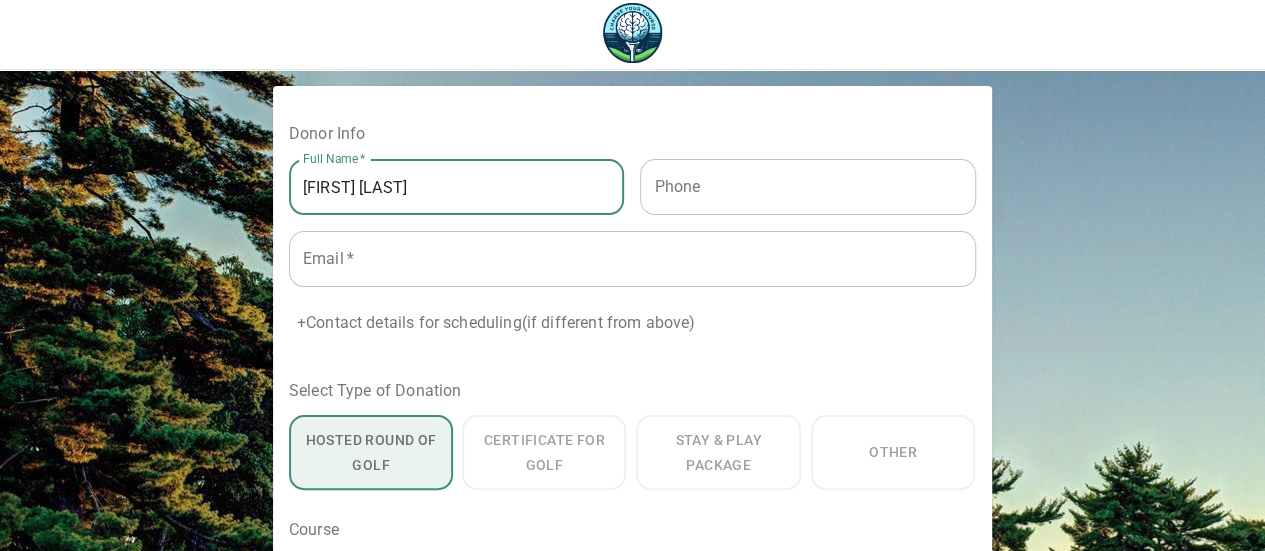 click at bounding box center [632, 259] 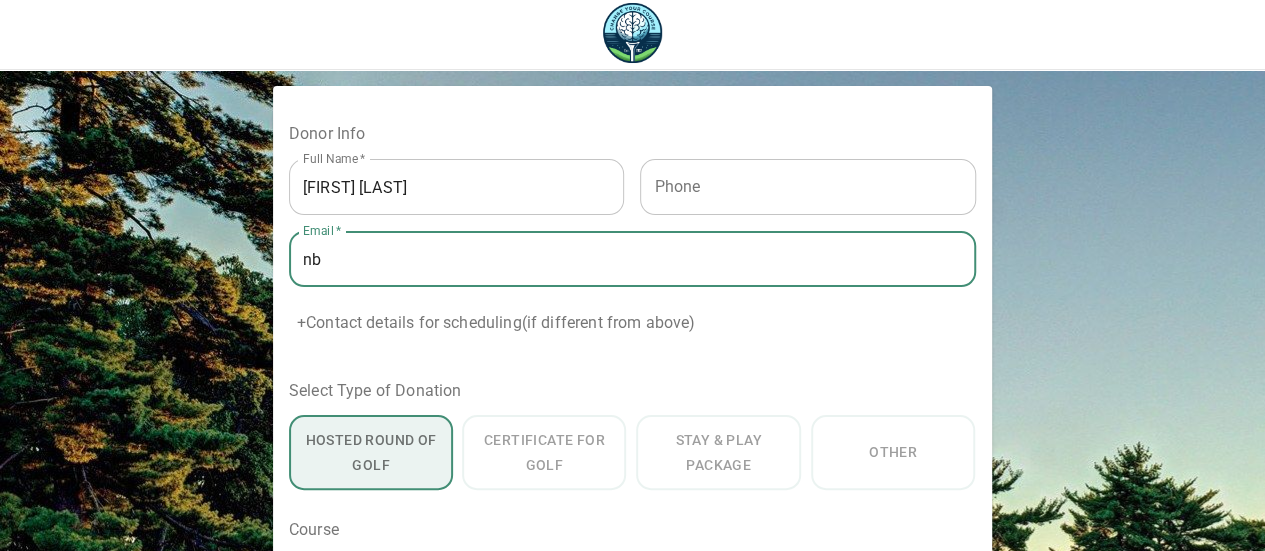 type on "nbova@hamiltonfarmgolfclub.com" 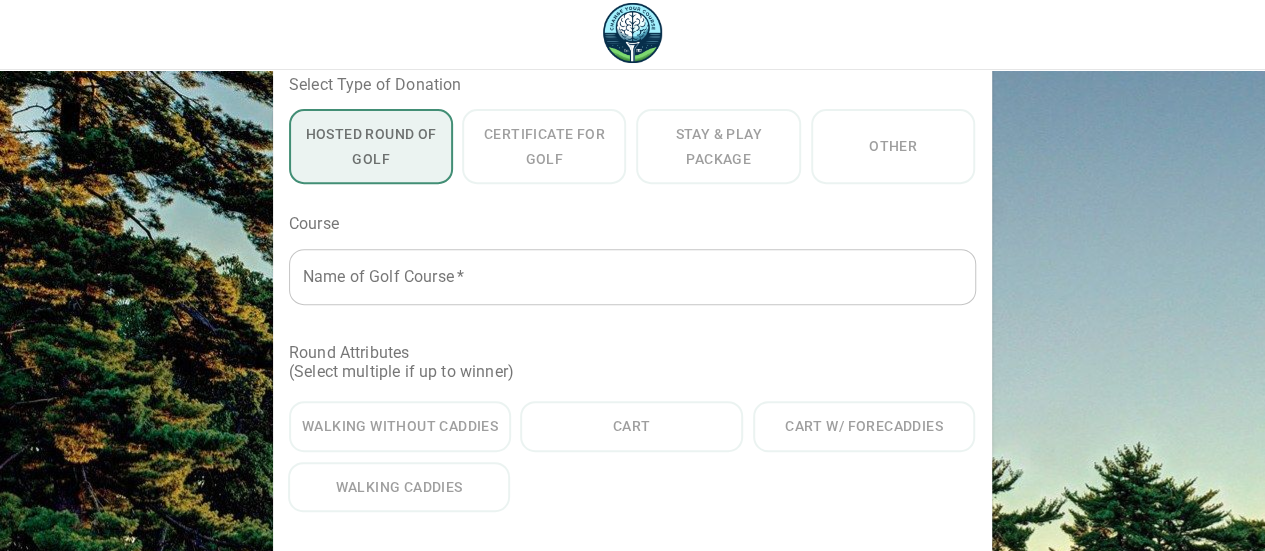 scroll, scrollTop: 309, scrollLeft: 0, axis: vertical 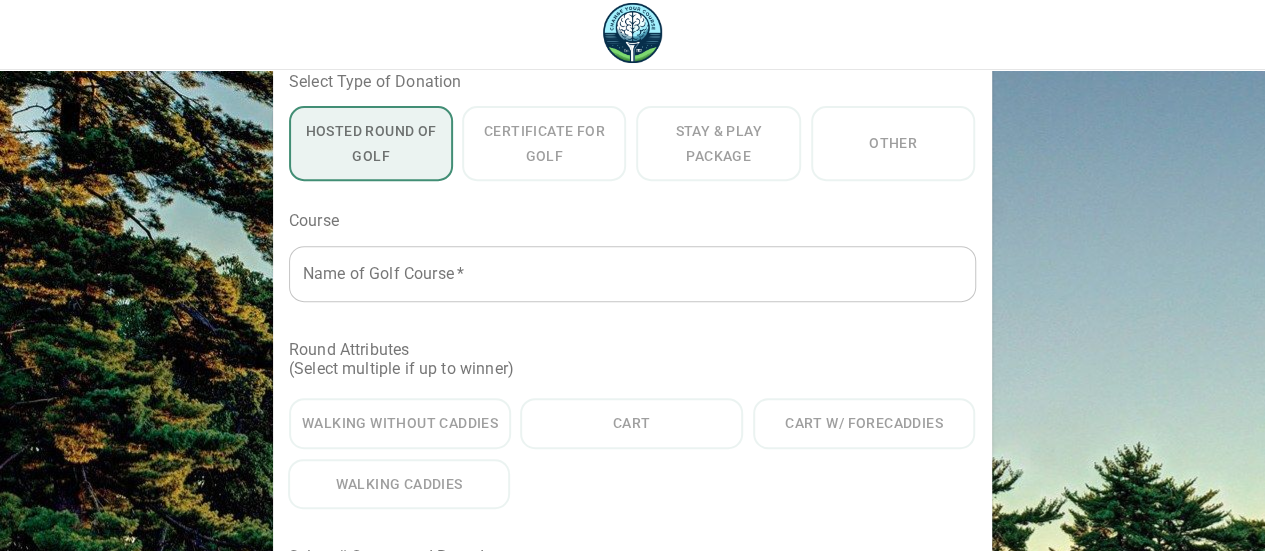 click at bounding box center [621, 274] 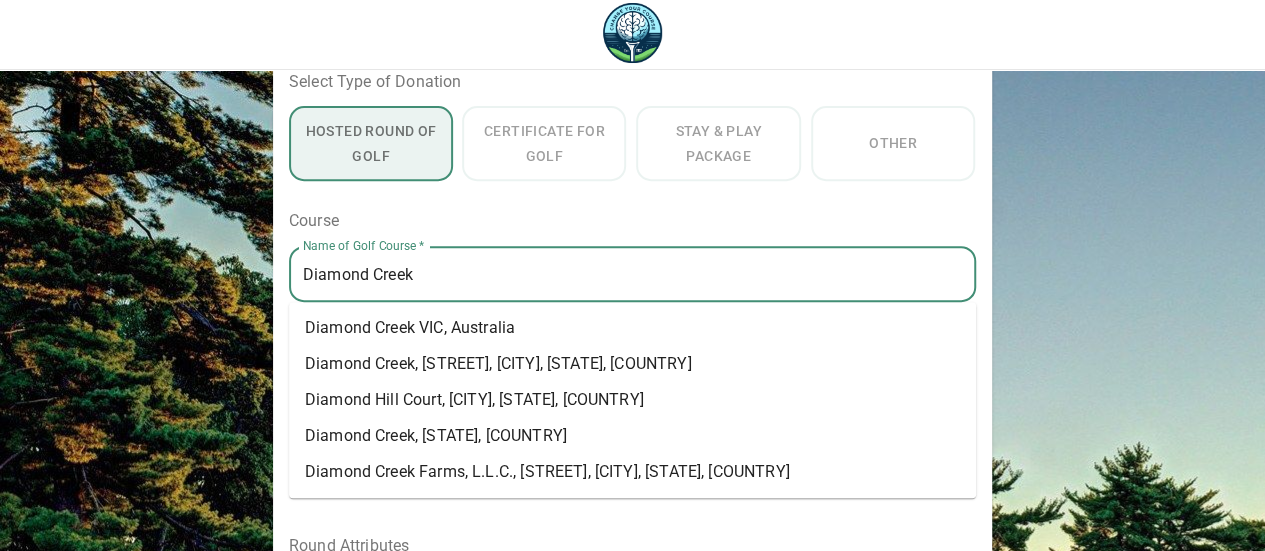 click on "Diamond Creek, Dobbins Road, Banner Elk, NC, USA" at bounding box center [410, 328] 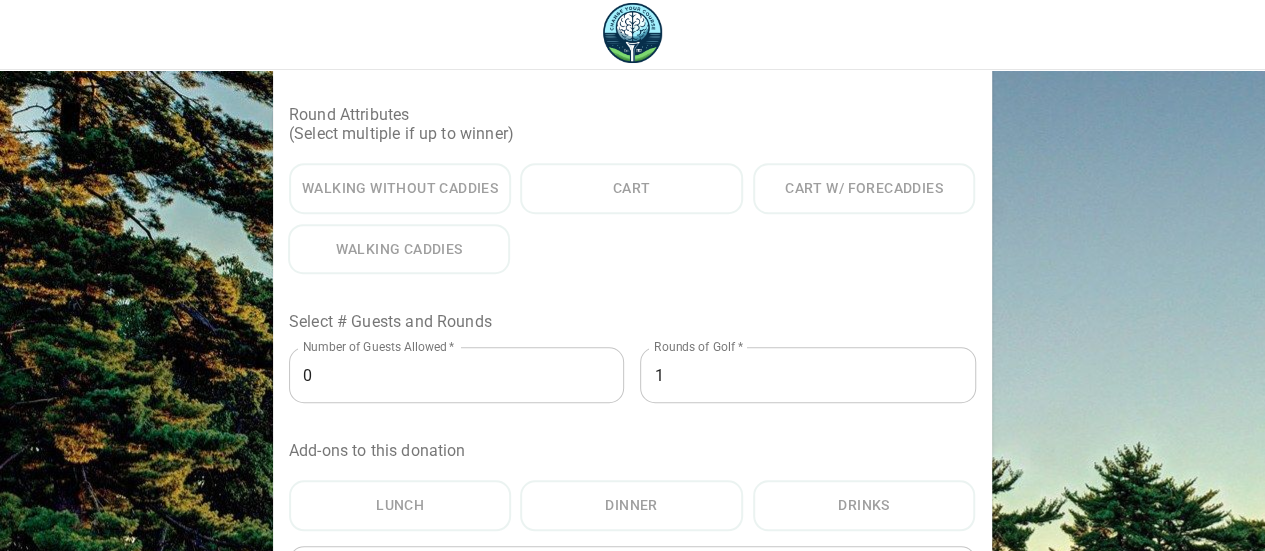 scroll, scrollTop: 631, scrollLeft: 0, axis: vertical 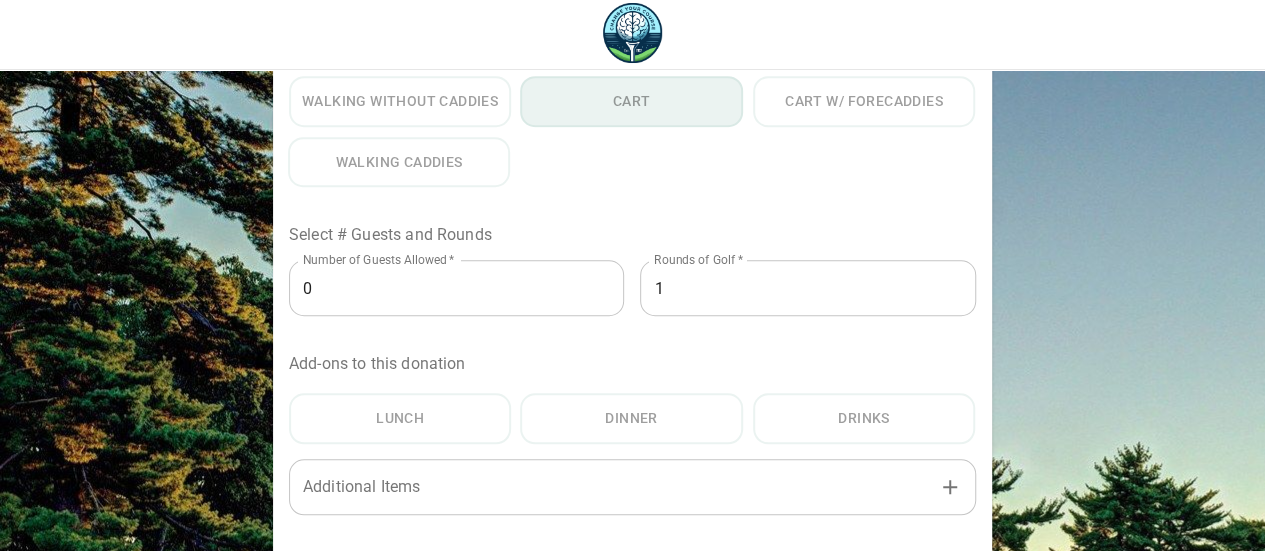 type on "Diamond Creek" 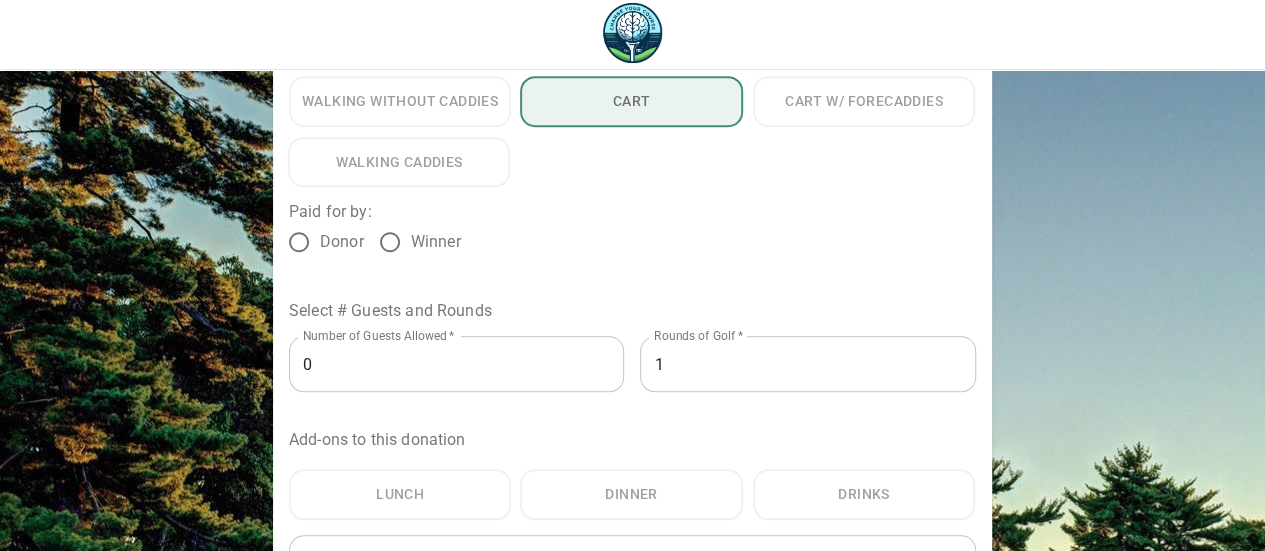 click on "1" at bounding box center [457, 364] 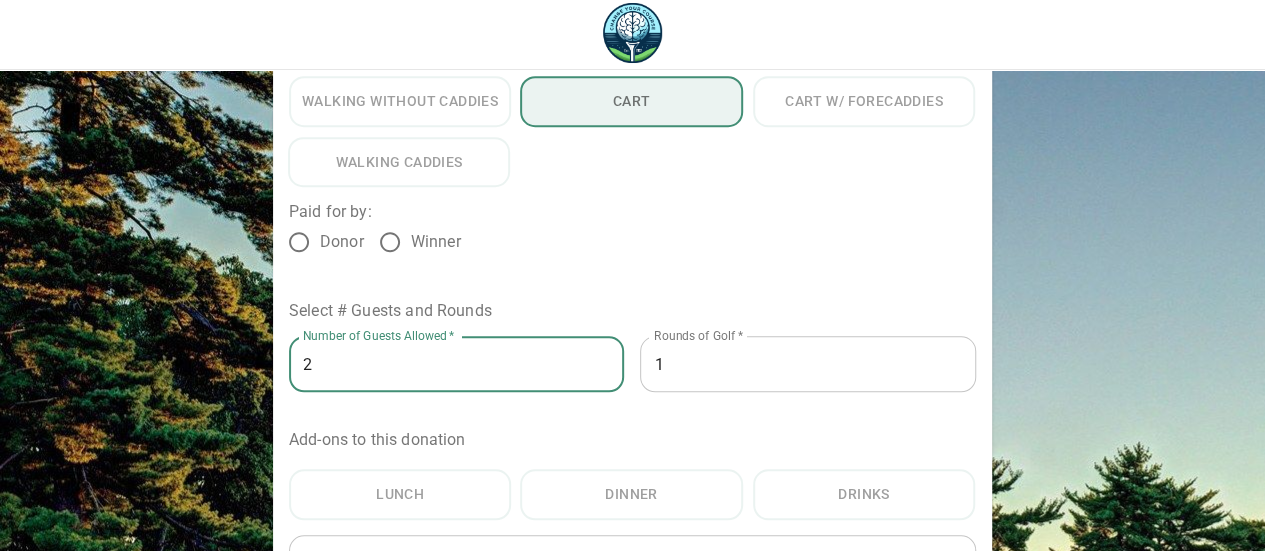 click on "2" at bounding box center [457, 364] 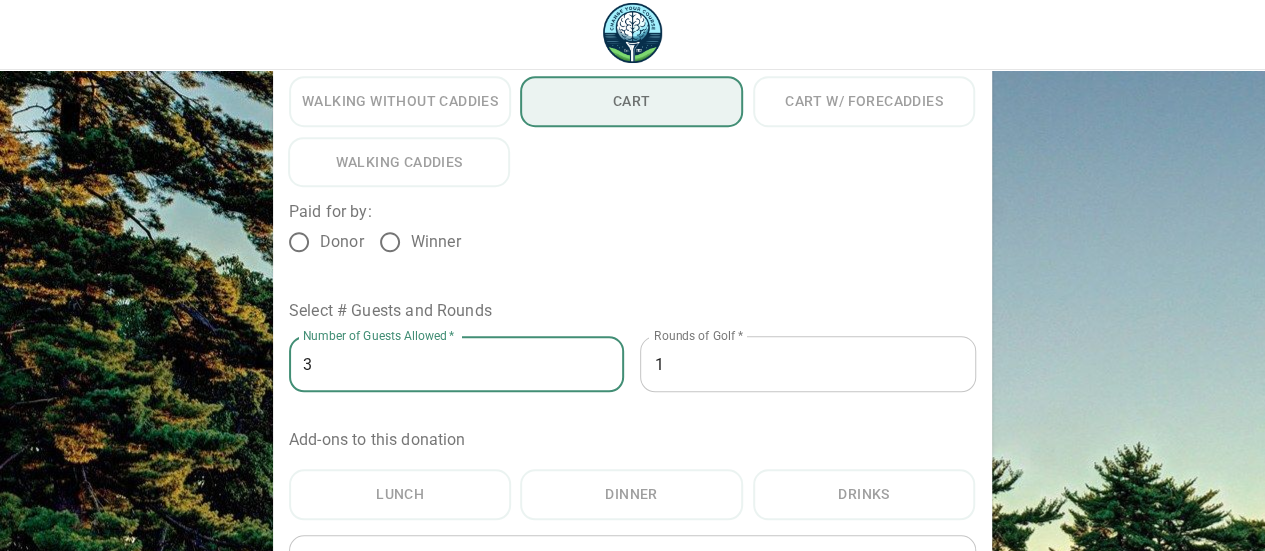 click on "3" at bounding box center (457, 364) 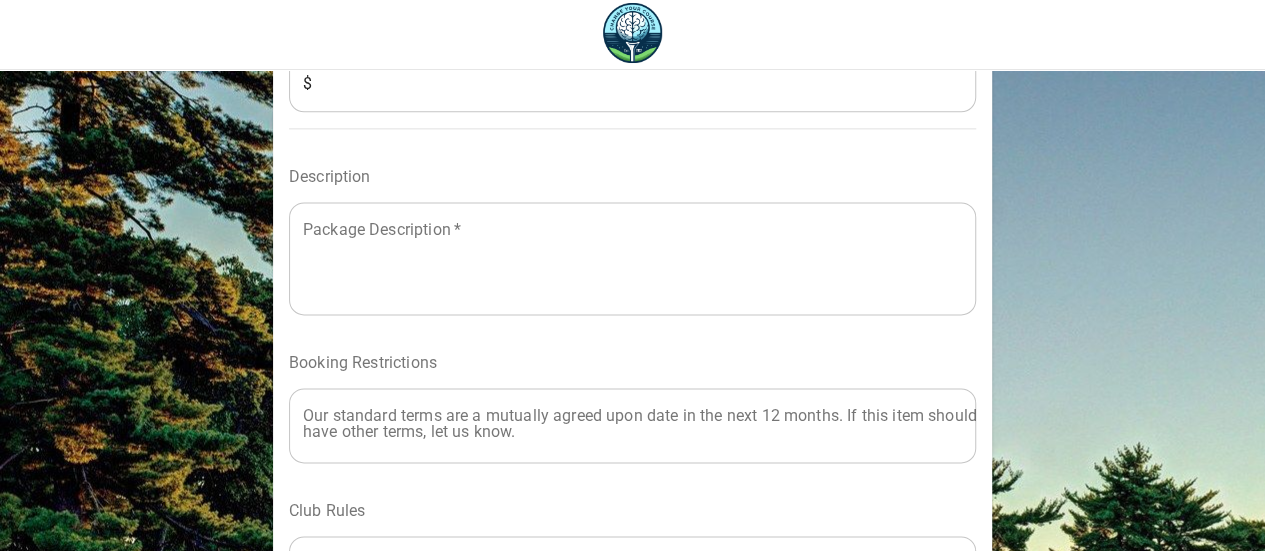 scroll, scrollTop: 1320, scrollLeft: 0, axis: vertical 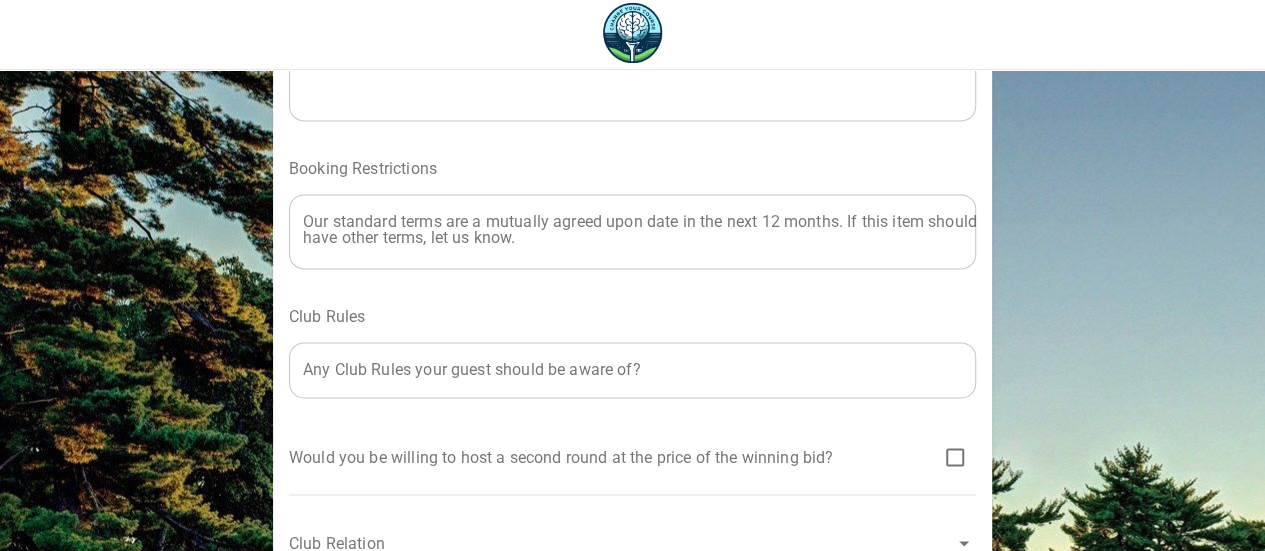 click at bounding box center (632, 64) 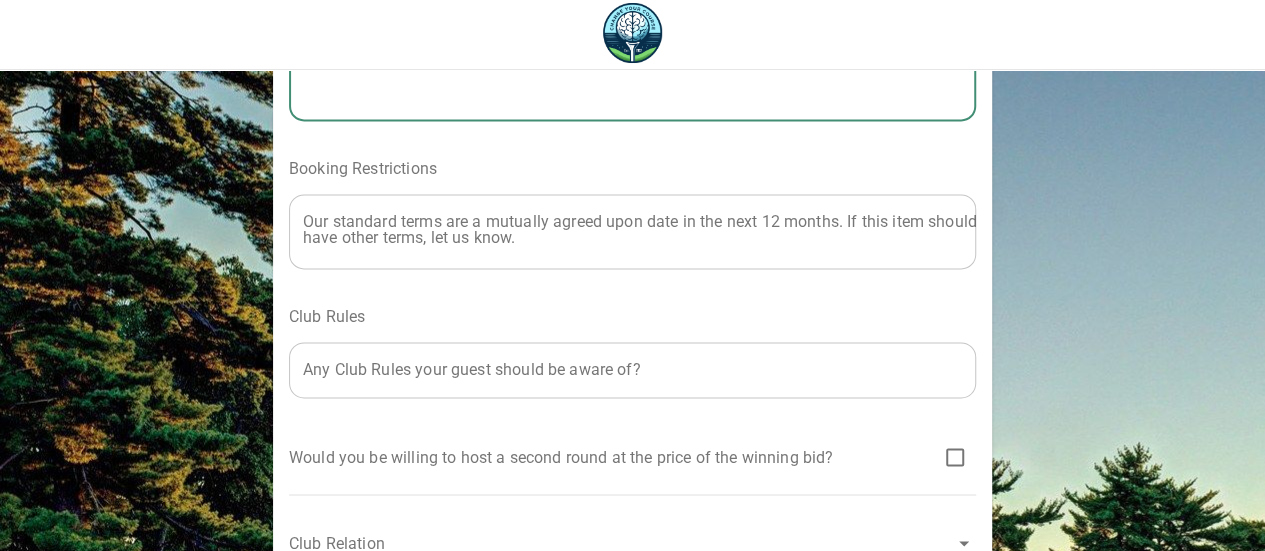 type on "#" 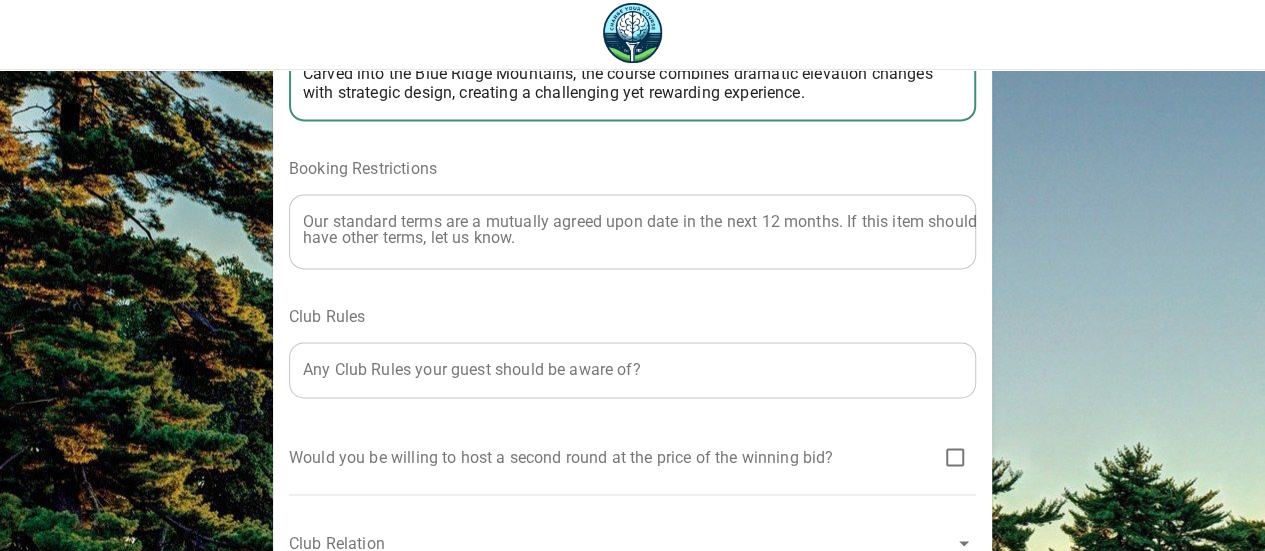 scroll, scrollTop: 38, scrollLeft: 0, axis: vertical 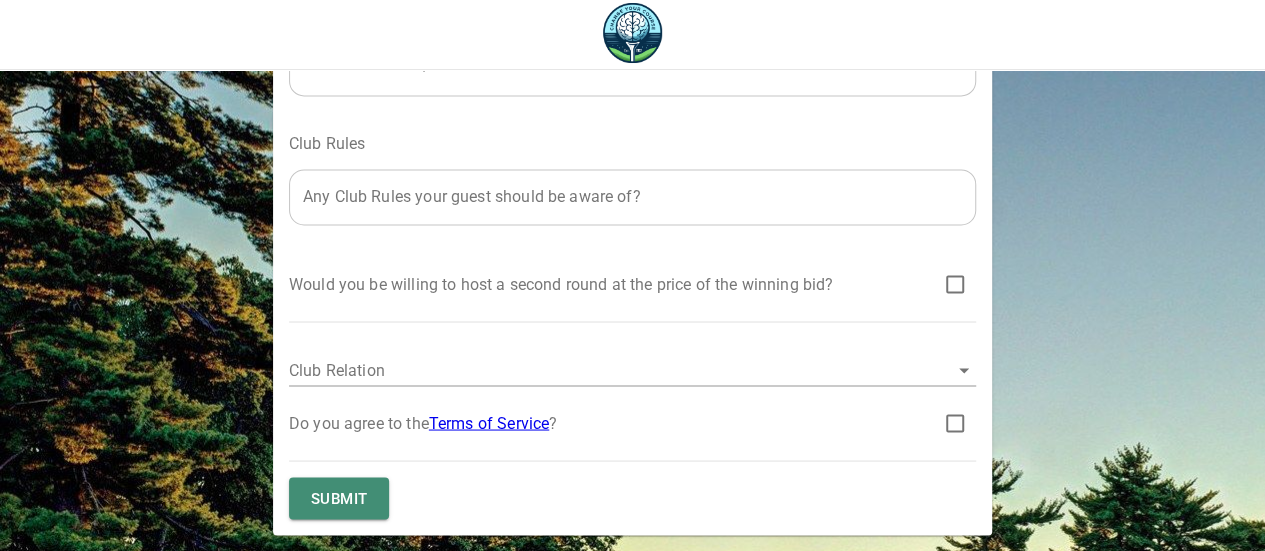 type on "3 Golfers will join a member!  Diamond Creek Golf Club in Banner Elk, North Carolina, is an ultra-exclusive mountain course designed by Tom Fazio that offers stunning views and impeccable playing conditions. Carved into the Blue Ridge Mountains, the course combines dramatic elevation changes with strategic design, creating a challenging yet rewarding experience." 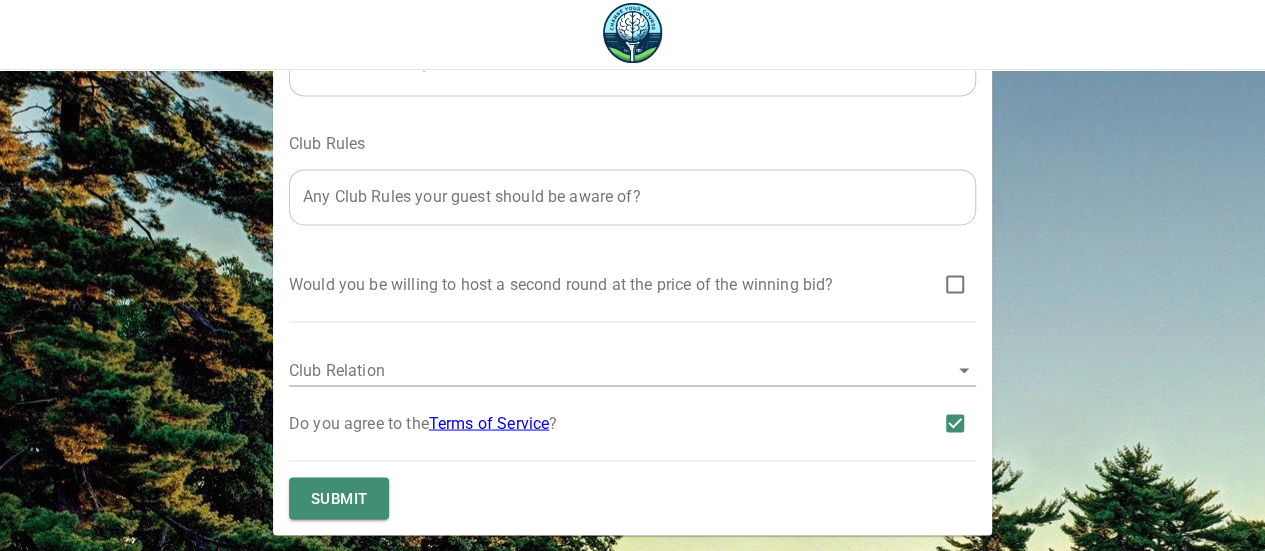 click on "Submit" at bounding box center (339, 498) 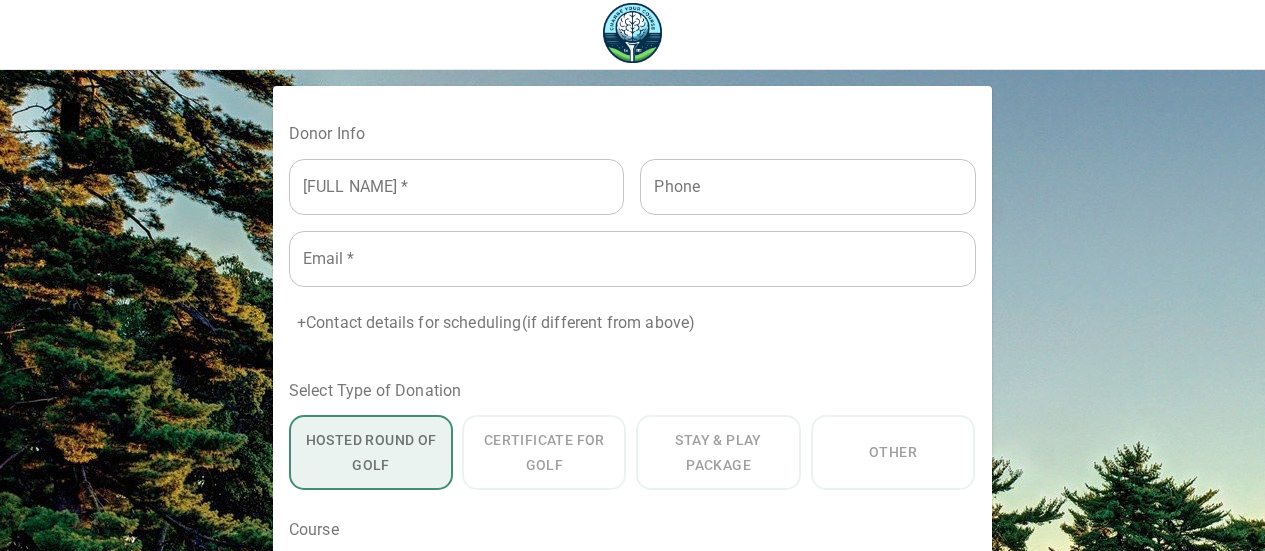 scroll, scrollTop: 0, scrollLeft: 0, axis: both 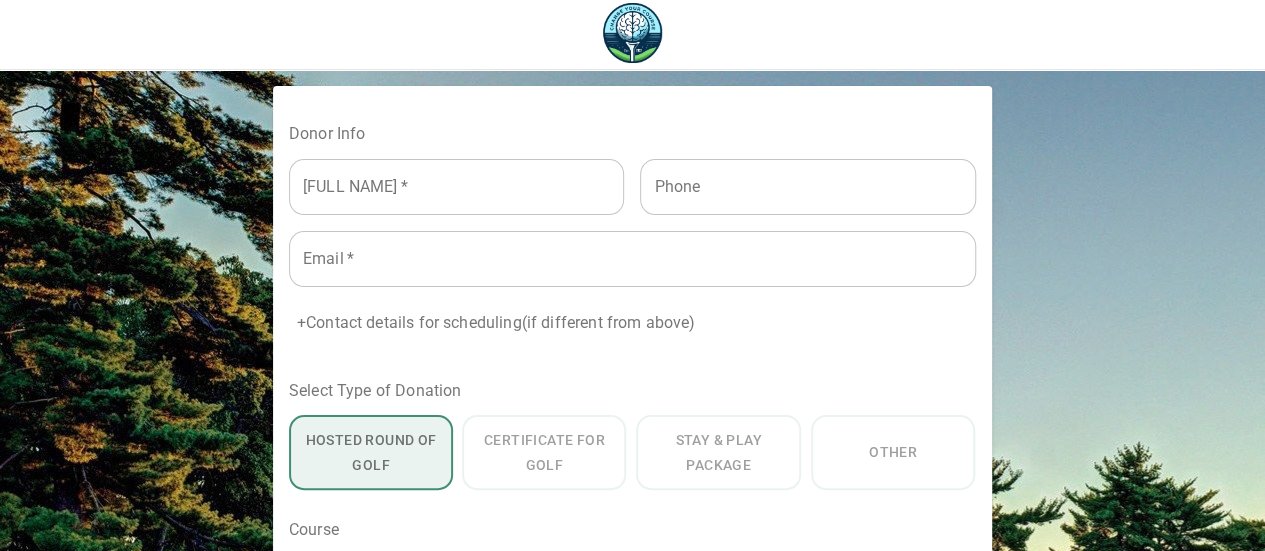 click at bounding box center [457, 187] 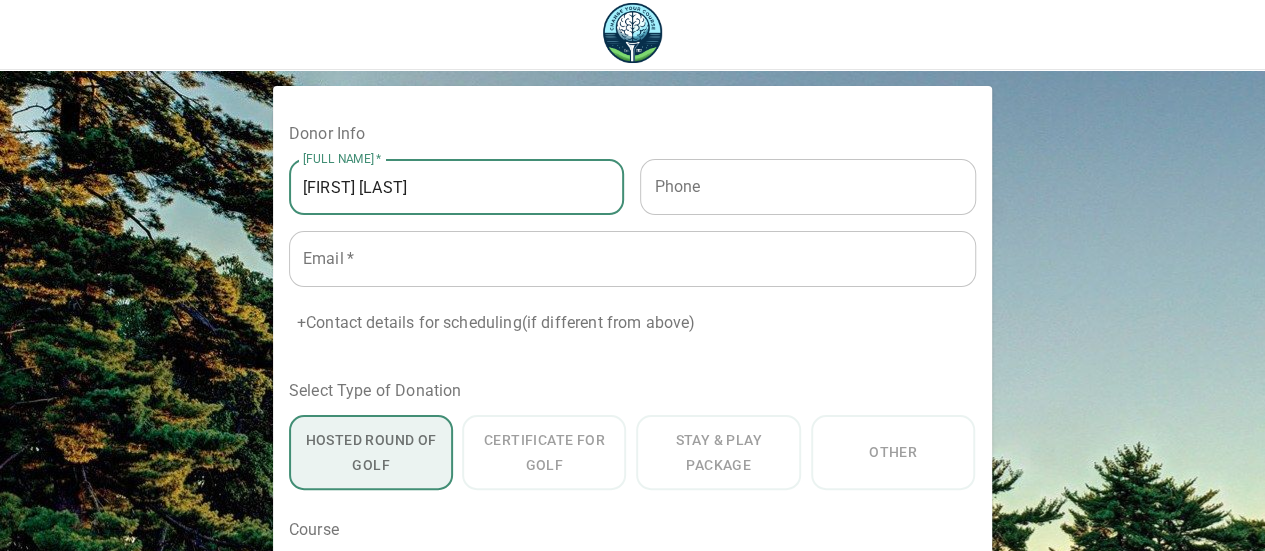 type on "Nick Bova" 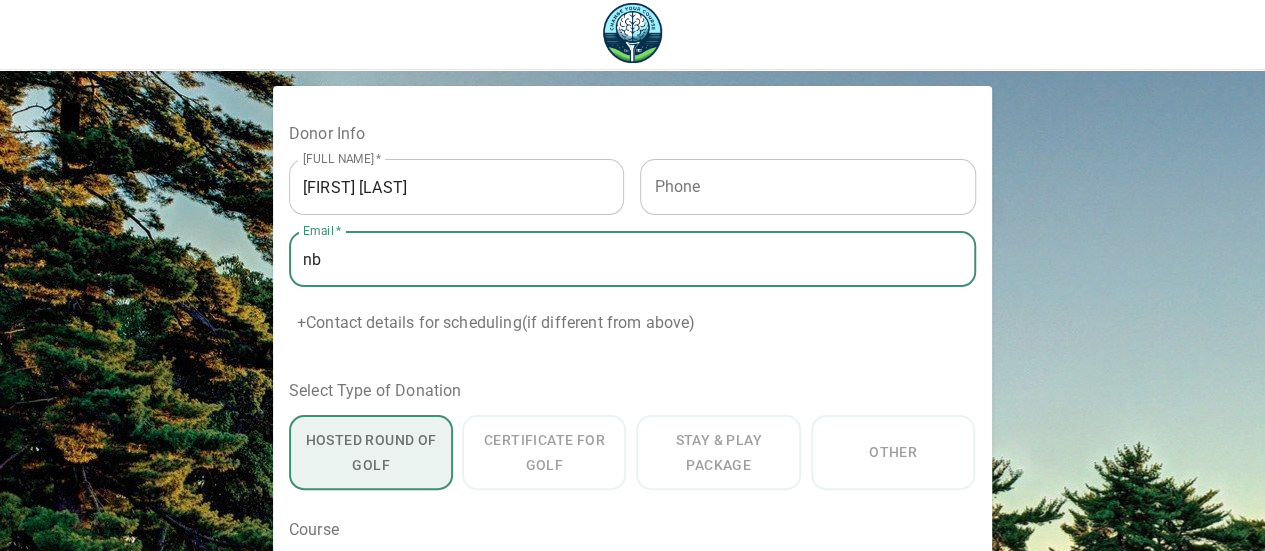 type on "nbova@hamiltonfarmgolfclub.com" 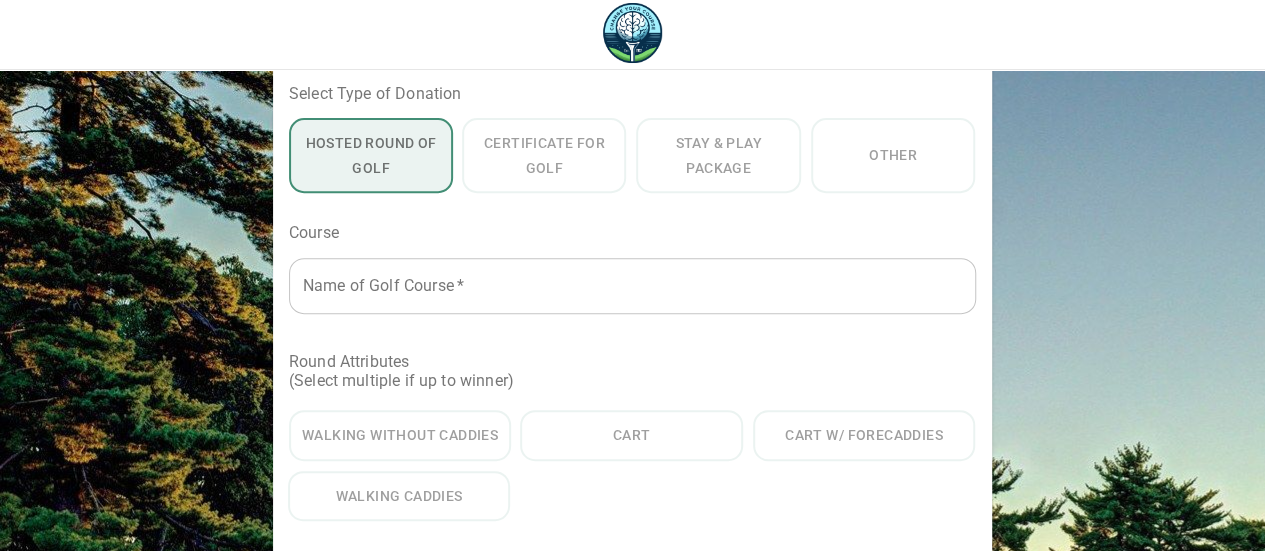 scroll, scrollTop: 309, scrollLeft: 0, axis: vertical 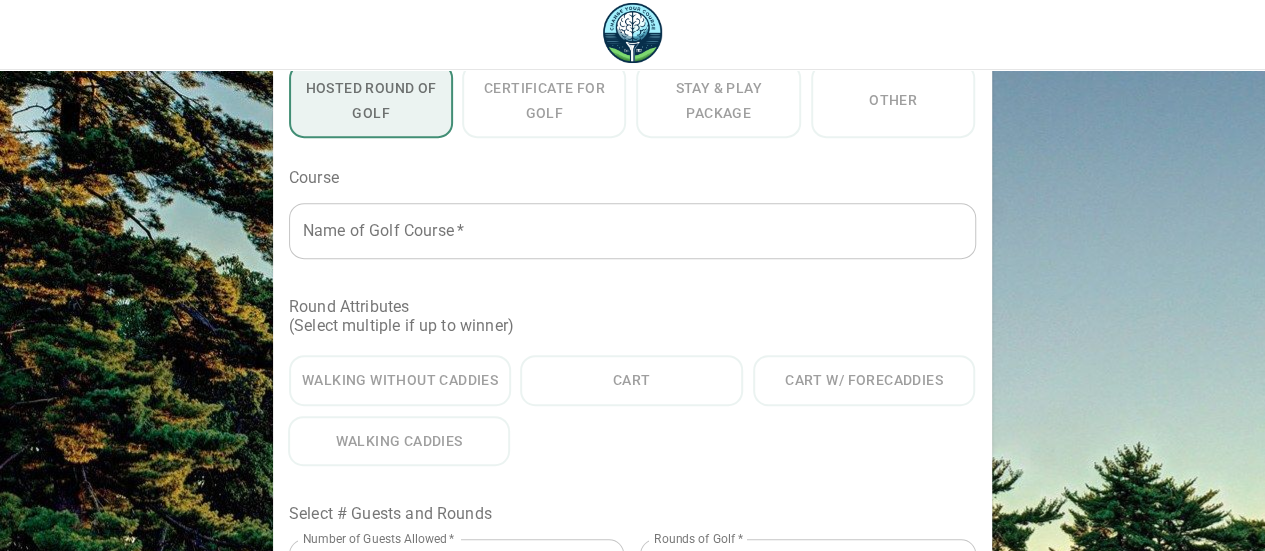 click at bounding box center [621, 231] 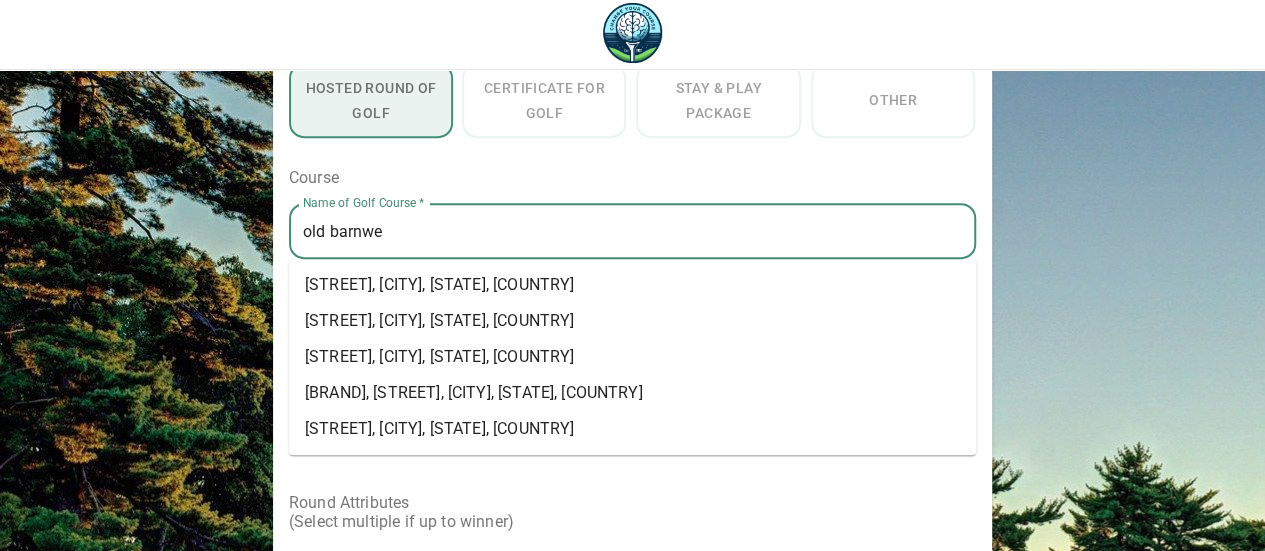 click on "Old Barnwell, Andrews Circle, Aiken, SC, USA" at bounding box center [439, 285] 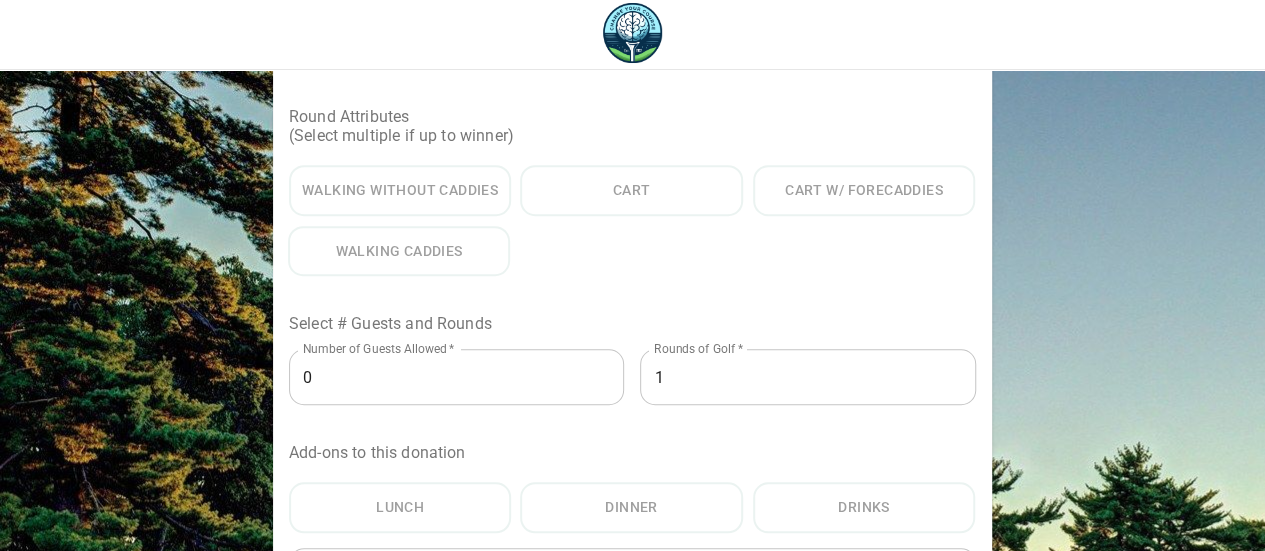 scroll, scrollTop: 572, scrollLeft: 0, axis: vertical 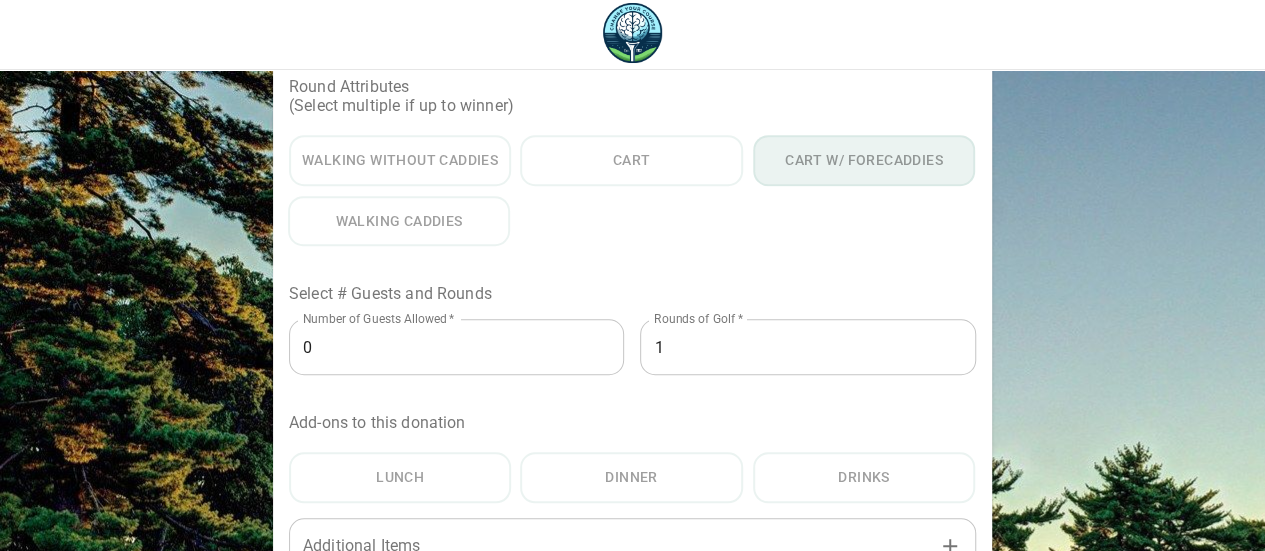 type on "Old Barnwell" 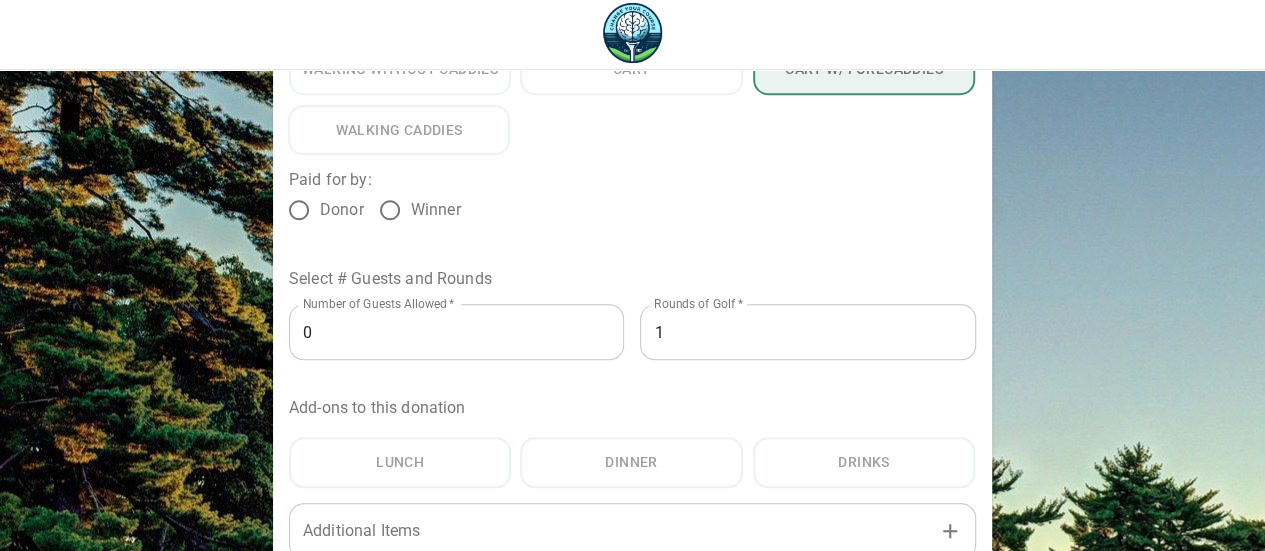 scroll, scrollTop: 676, scrollLeft: 0, axis: vertical 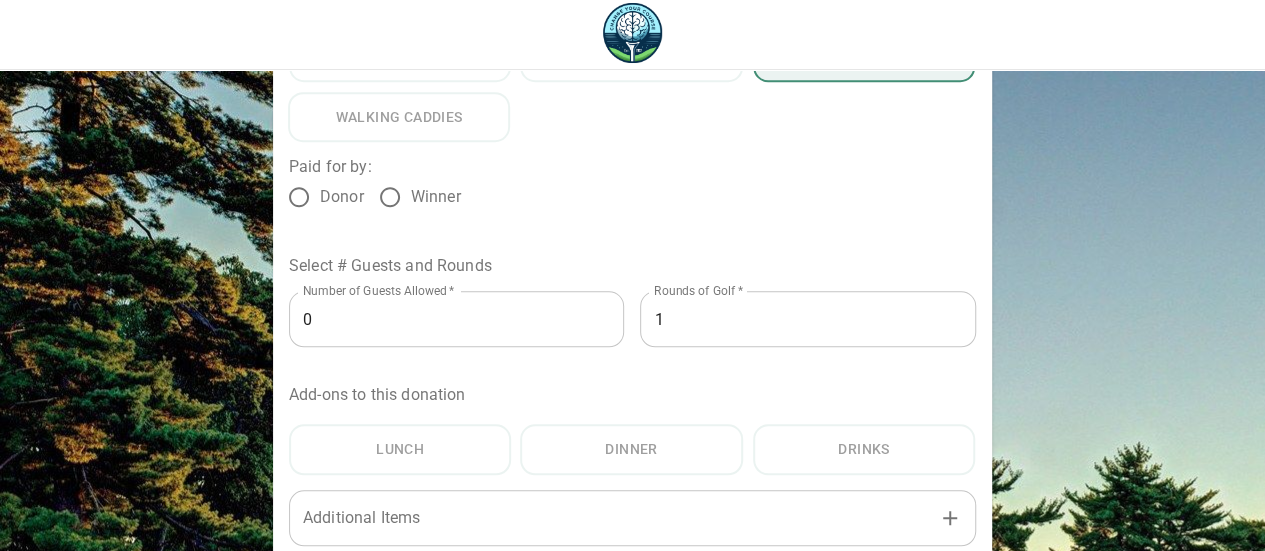 click on "Donor" at bounding box center (299, 197) 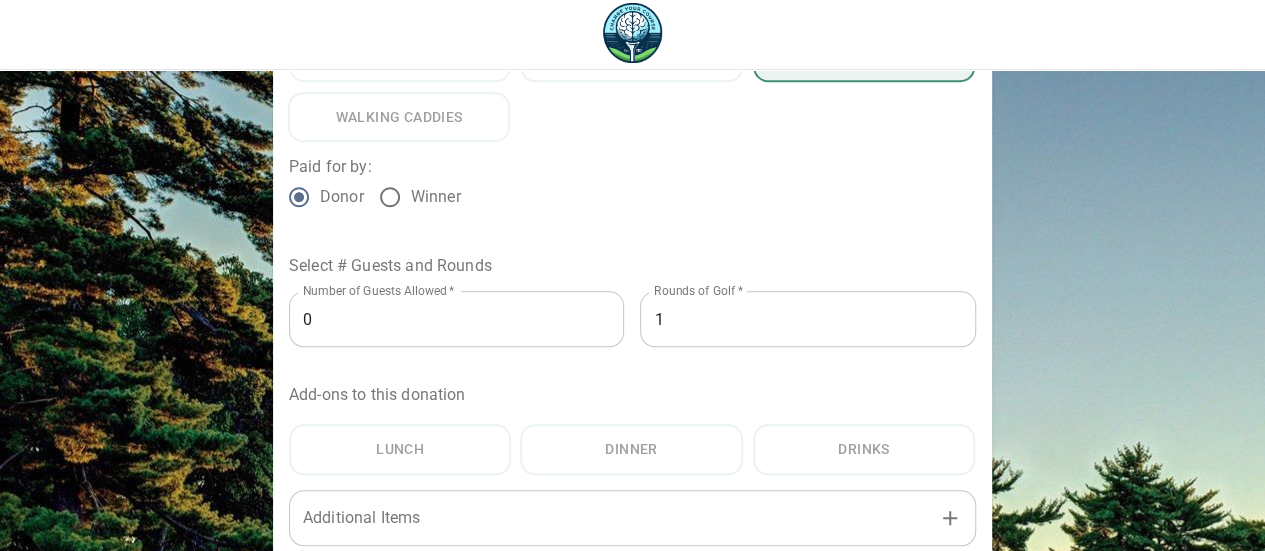 click on "Winner" at bounding box center (390, 197) 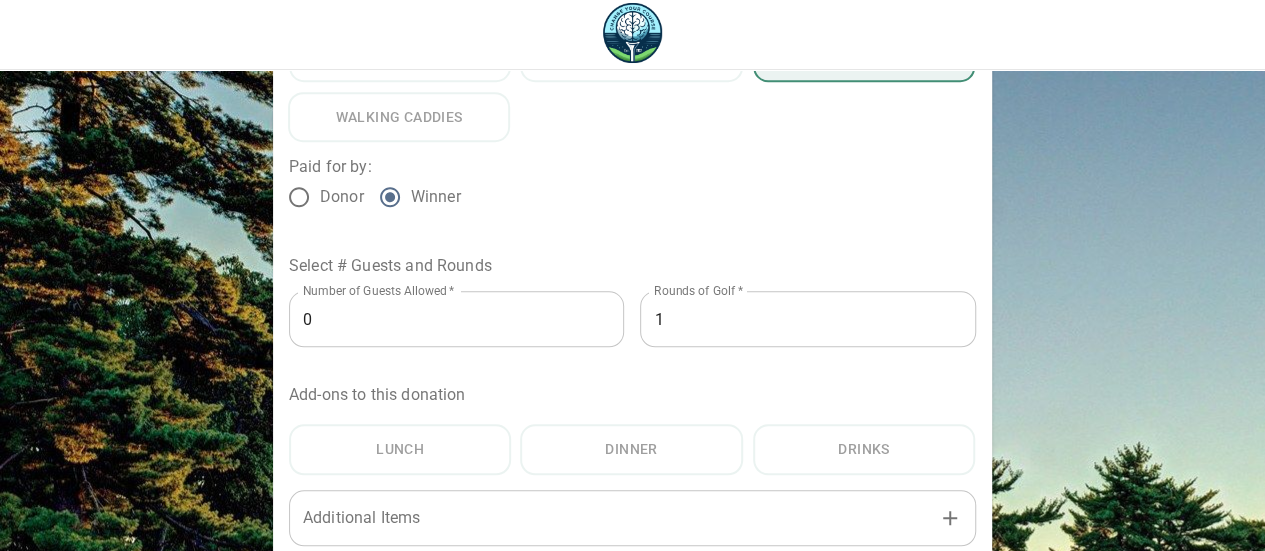click on "1" at bounding box center [457, 319] 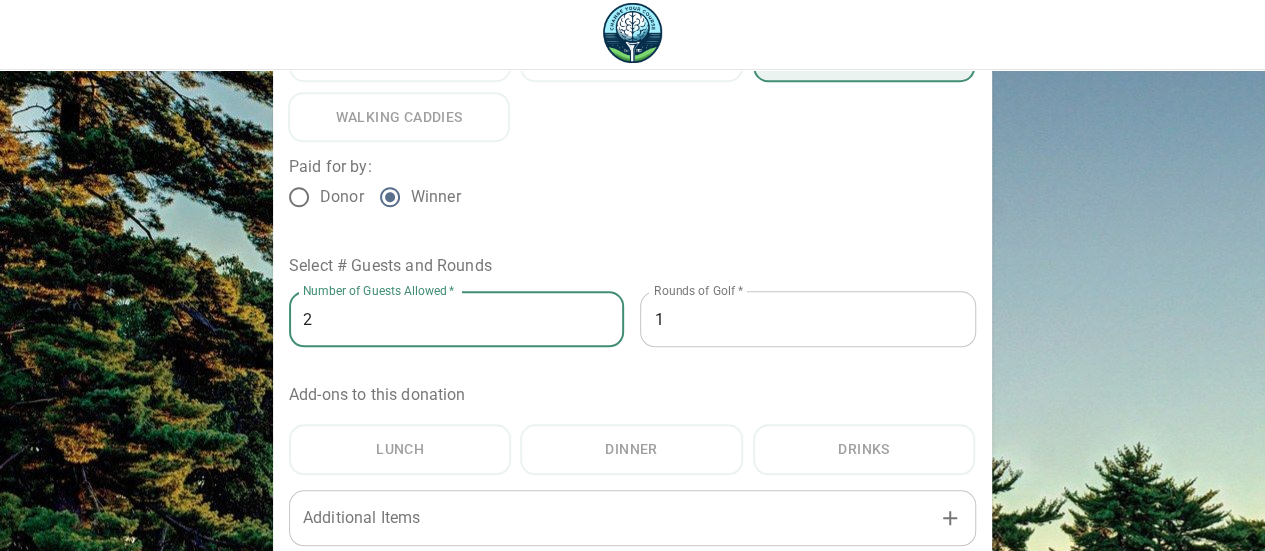click on "2" at bounding box center (457, 319) 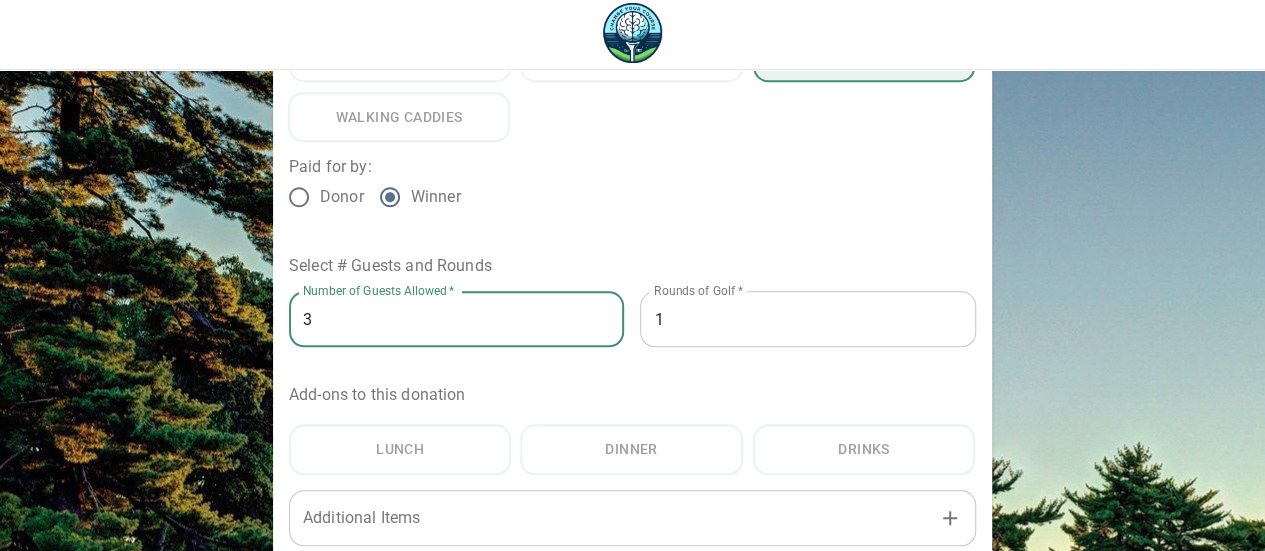 click on "3" at bounding box center (457, 319) 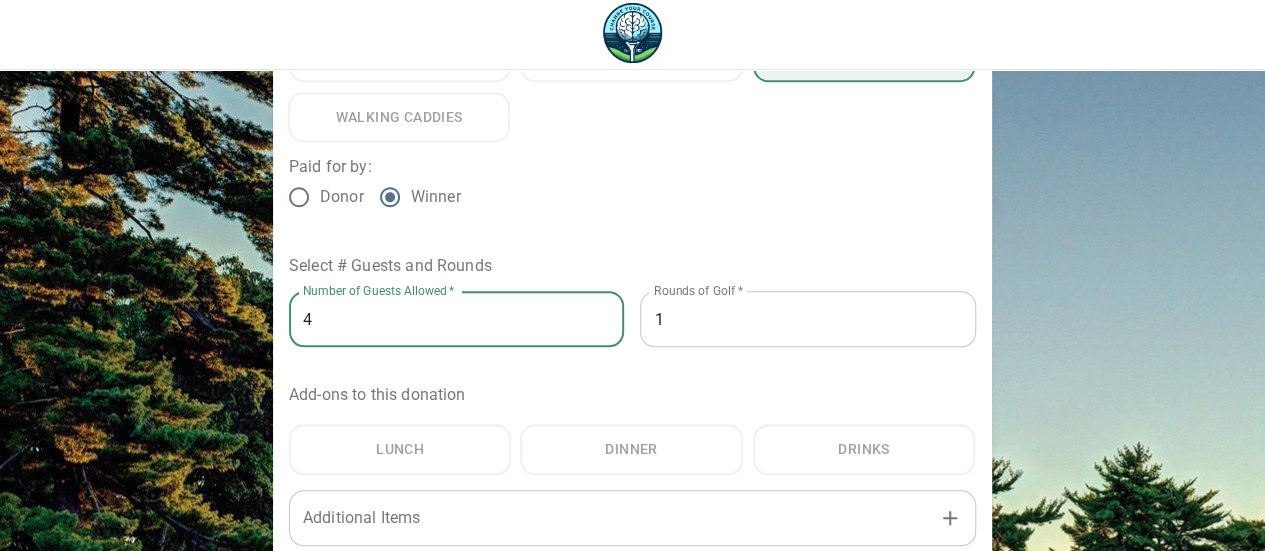 click on "4" at bounding box center (457, 319) 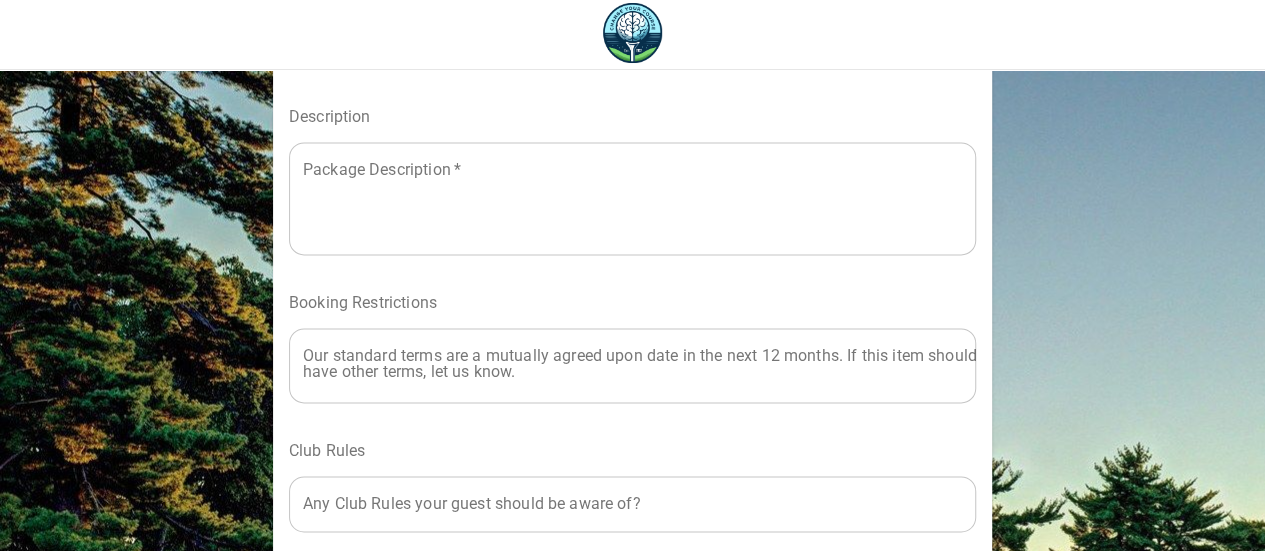 scroll, scrollTop: 1364, scrollLeft: 0, axis: vertical 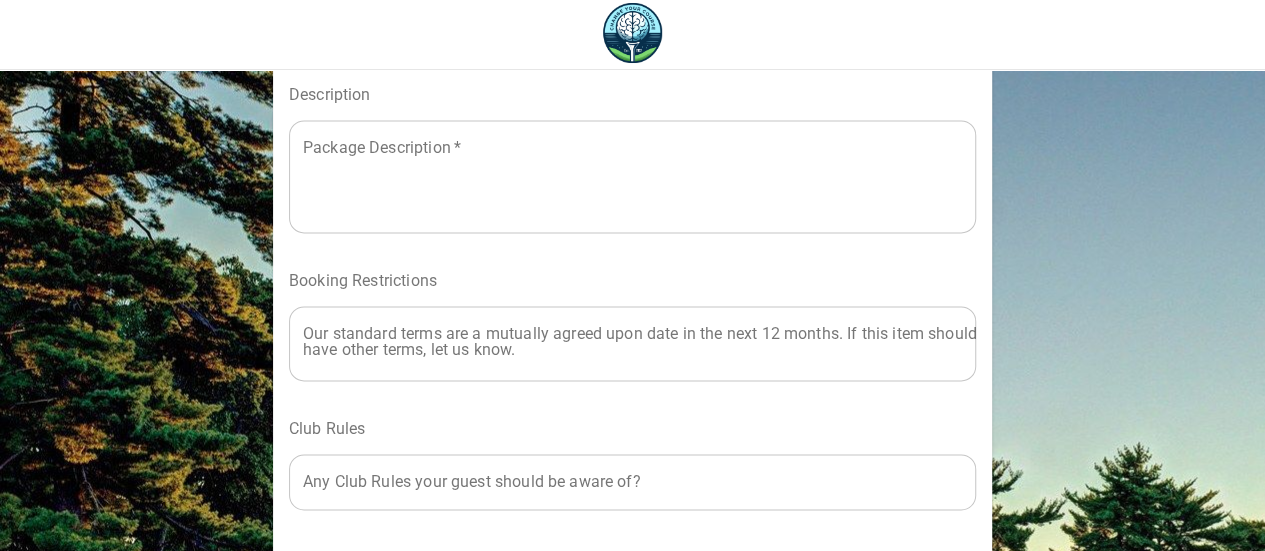 click at bounding box center [632, 176] 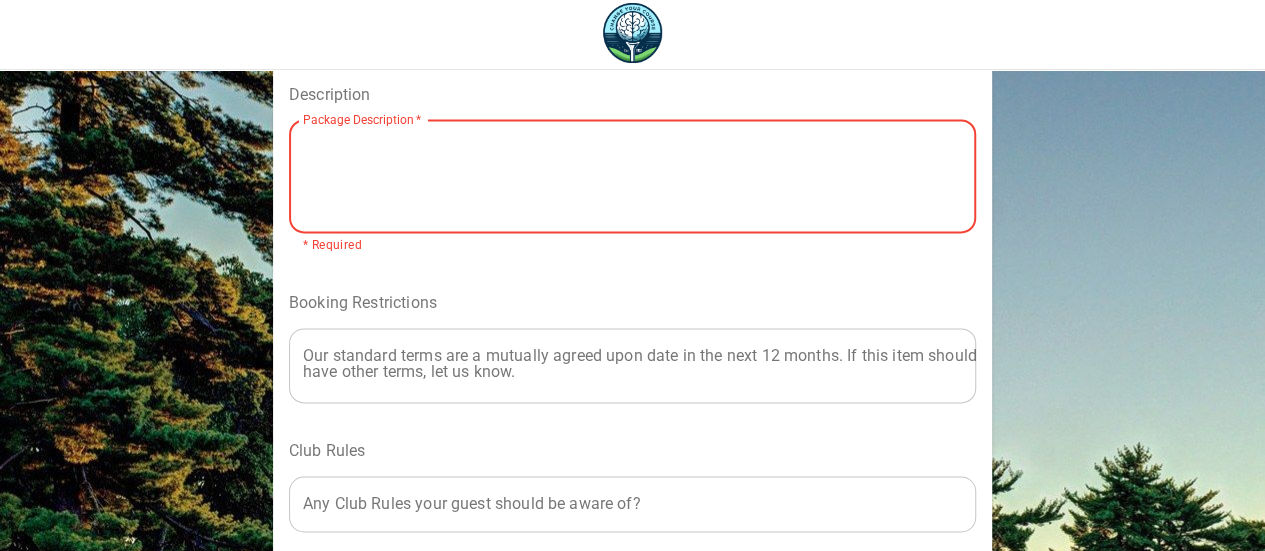 paste on "Opened in 2023 and ranked among Golf Digest’s Top 100 (at #51) , its 18 holes—crafted by Brian Schneider and Blake Conant—offer bold greens, dramatic bunker complexes, and strategic variety that challenge golfers of all skill levels" 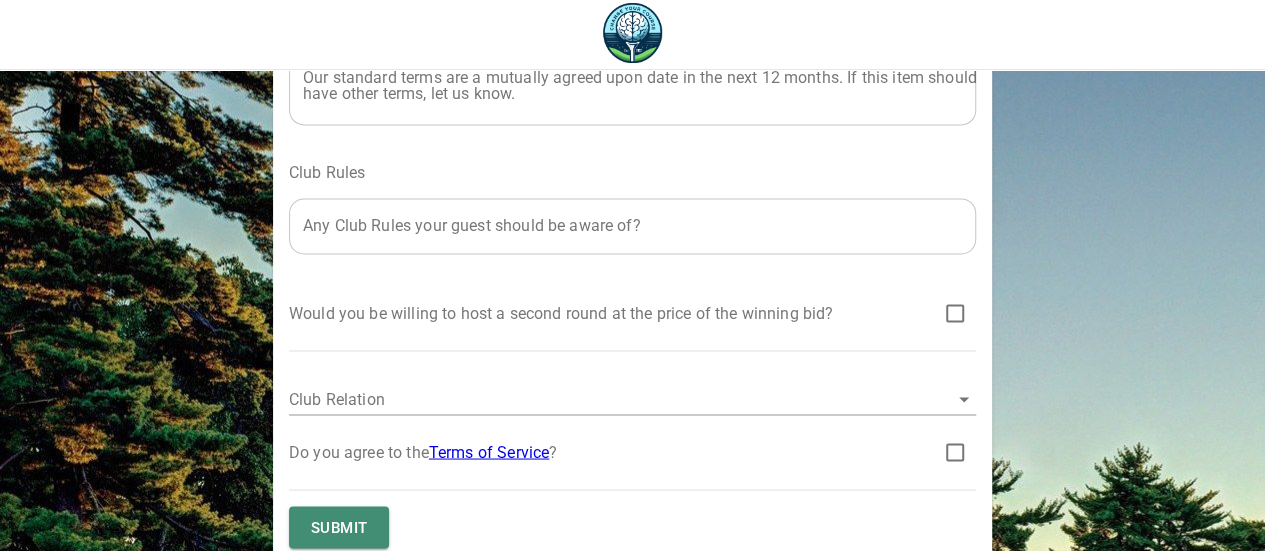 scroll, scrollTop: 1645, scrollLeft: 0, axis: vertical 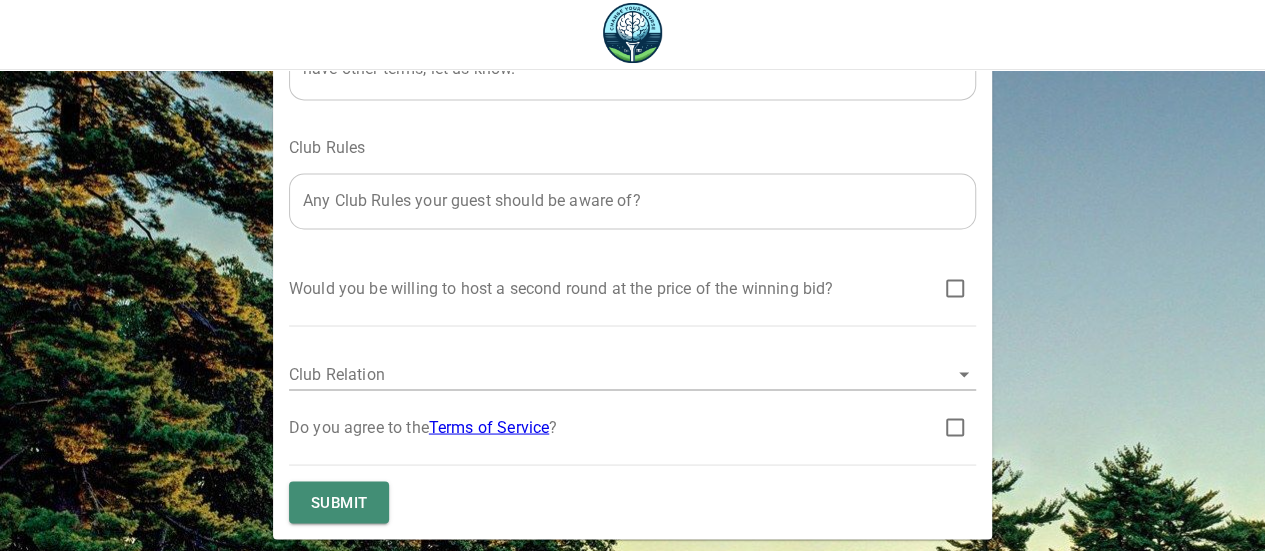 type on "Opened in 2023 and ranked among Golf Digest’s Top 100 (at #51) , its 18 holes—crafted by Brian Schneider and Blake Conant—offer bold greens, dramatic bunker complexes, and strategic variety that challenge golfers of all skill levels." 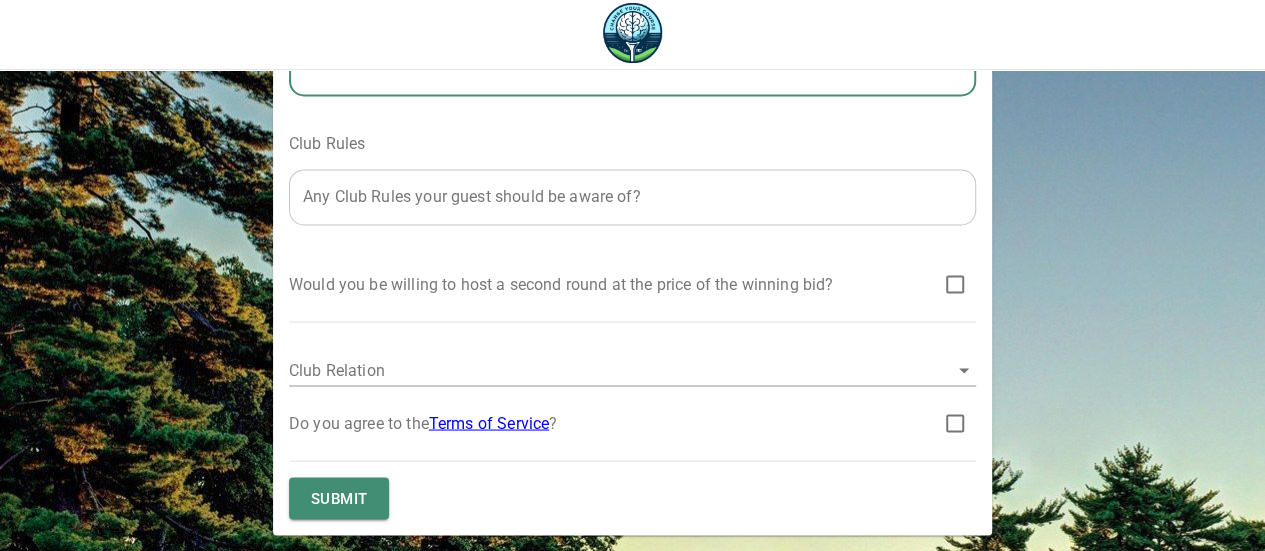 scroll, scrollTop: 1869, scrollLeft: 0, axis: vertical 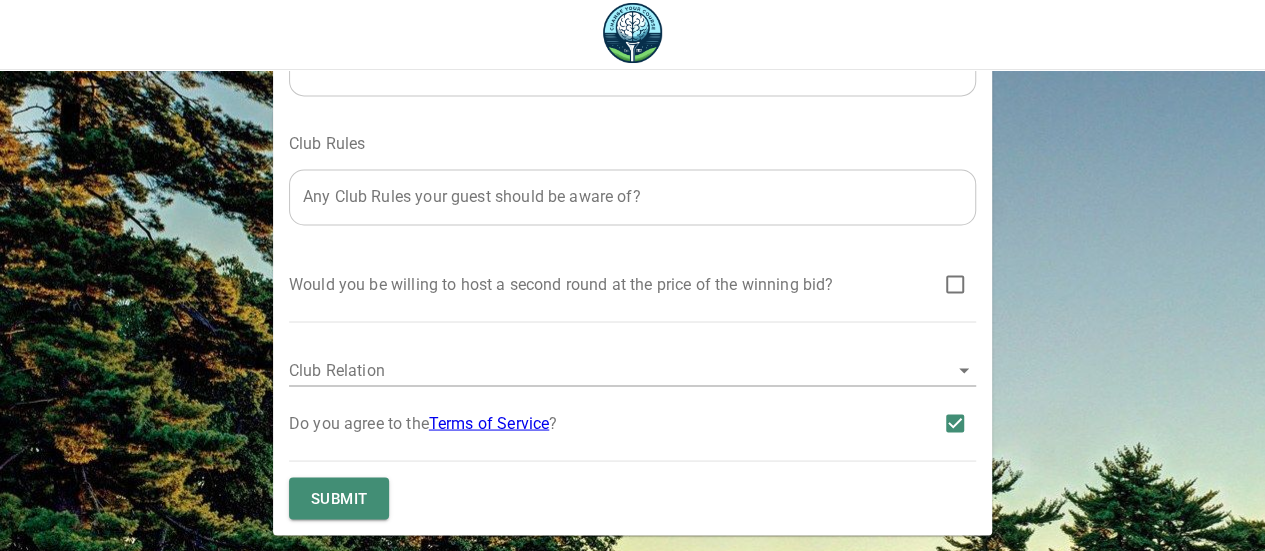 click on "Submit" at bounding box center (339, 498) 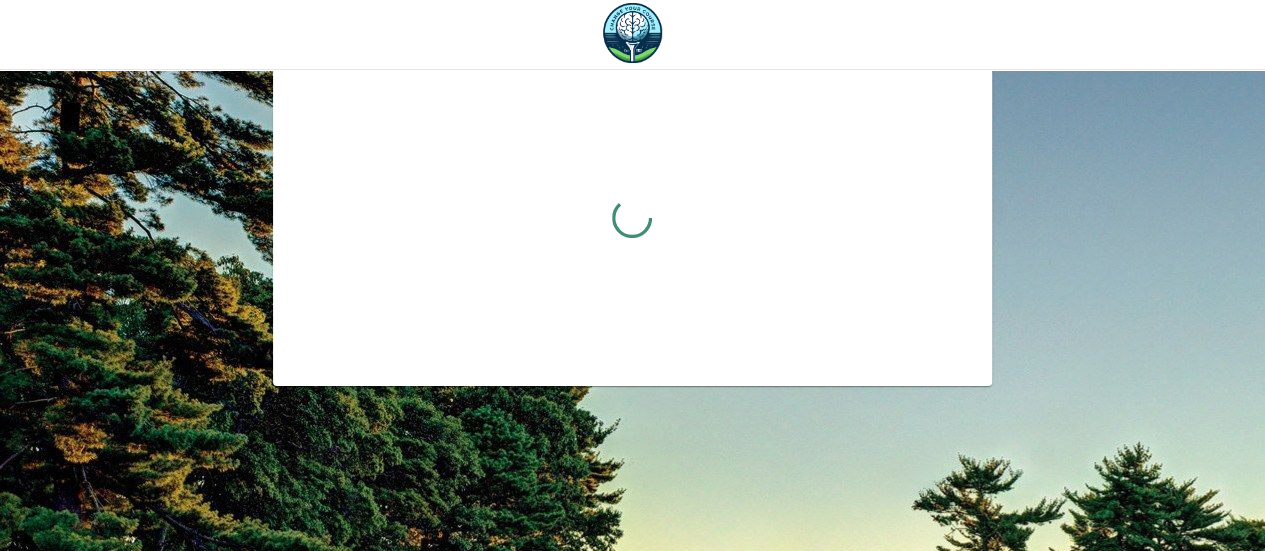 scroll, scrollTop: 80, scrollLeft: 0, axis: vertical 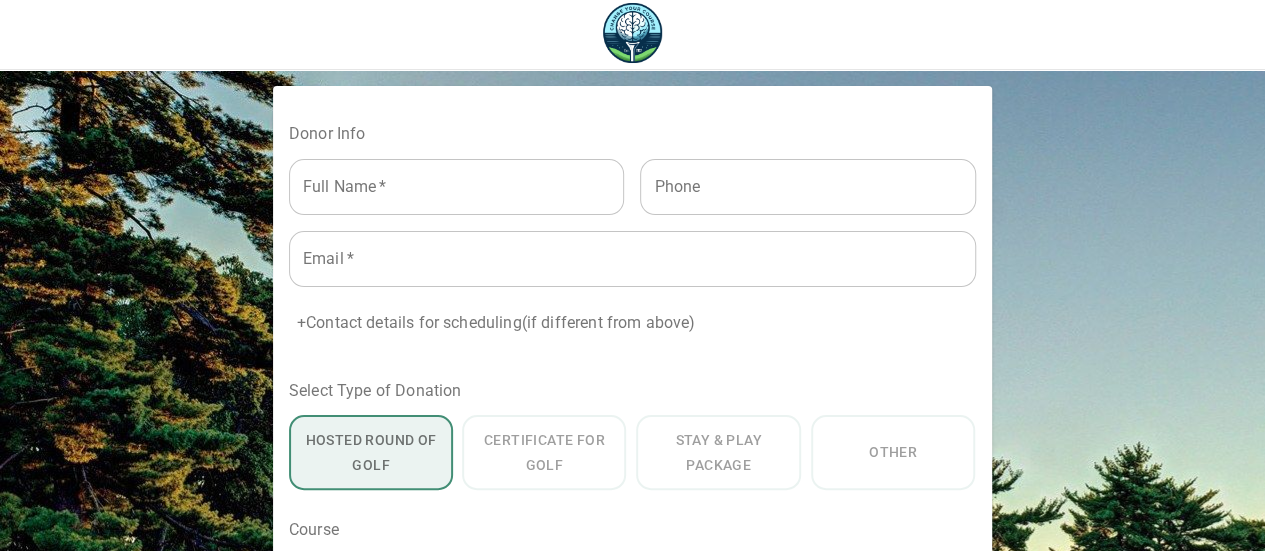 click at bounding box center (457, 187) 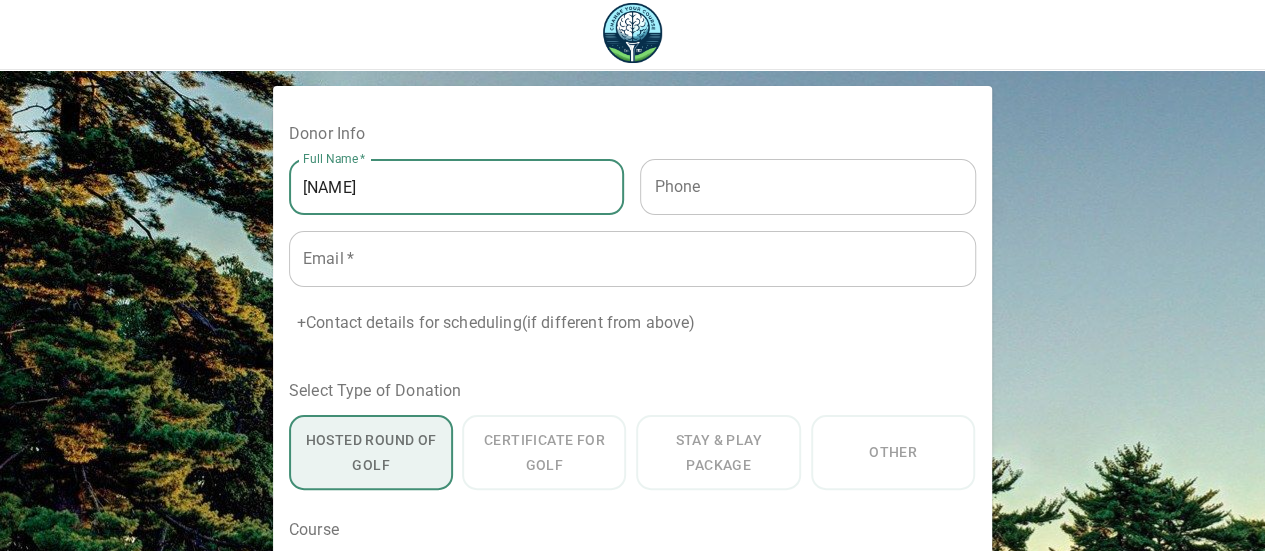 type on "Nick Bova" 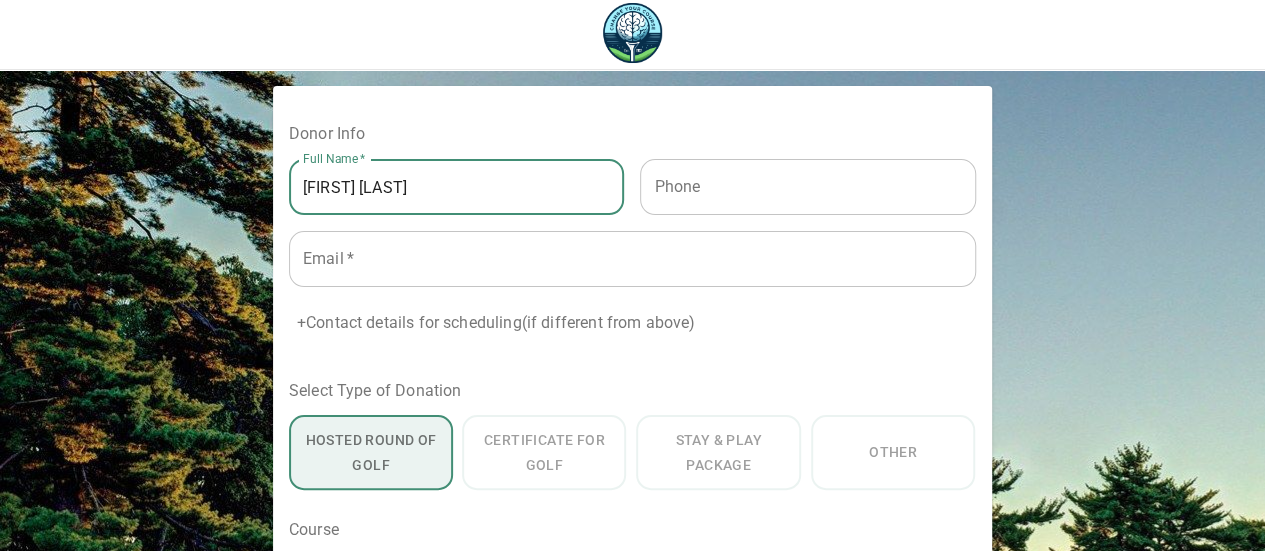 click at bounding box center [632, 259] 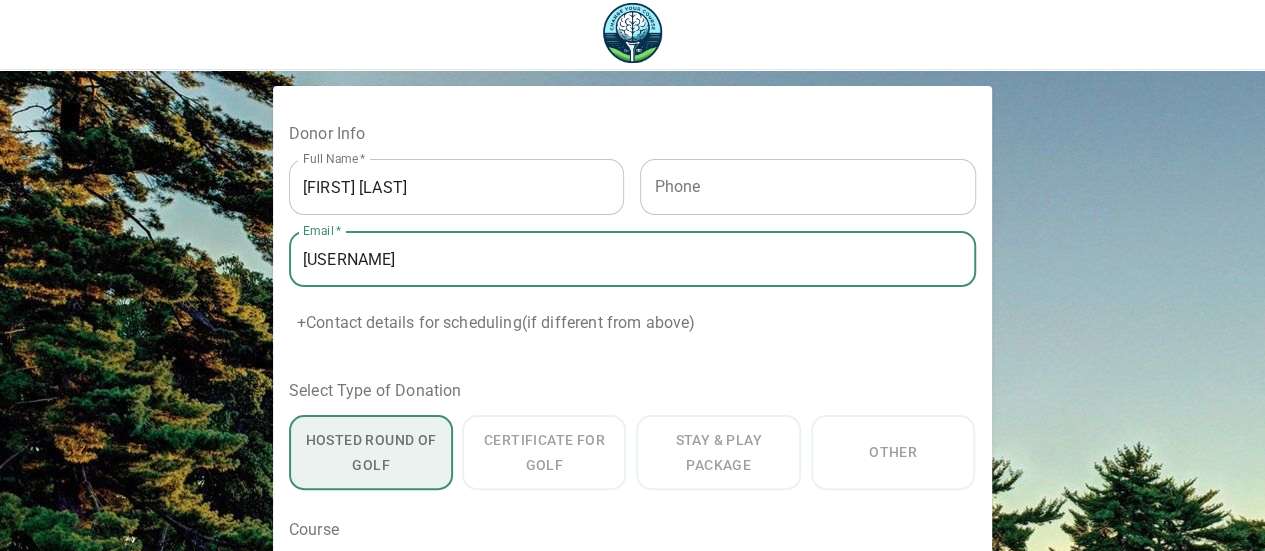 type on "nbova@hamiltonfarmgolfclub.com" 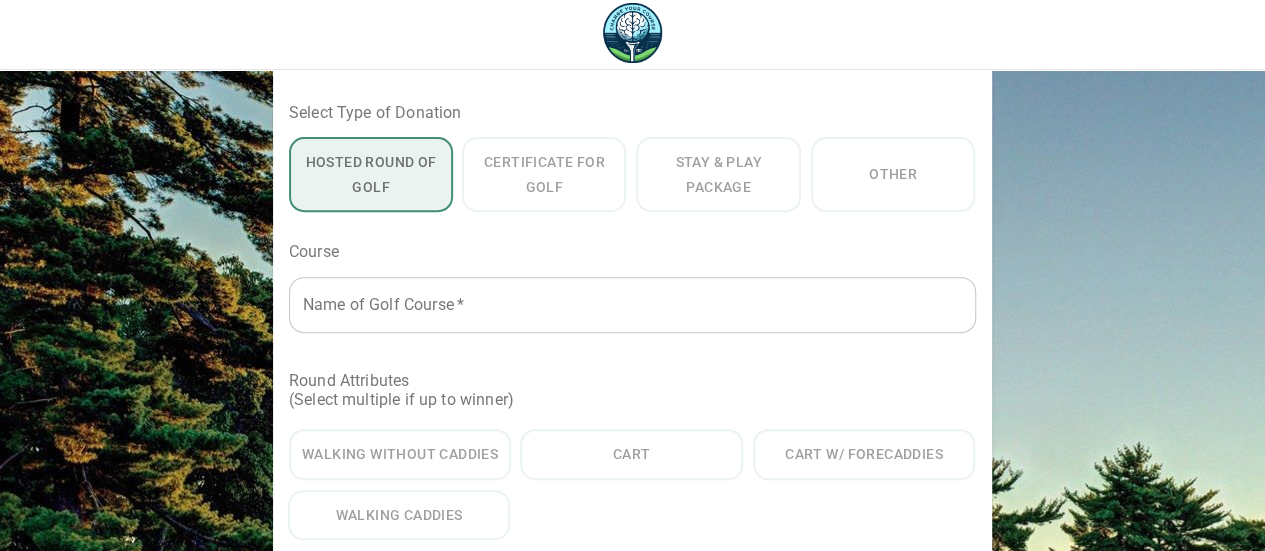 scroll, scrollTop: 275, scrollLeft: 0, axis: vertical 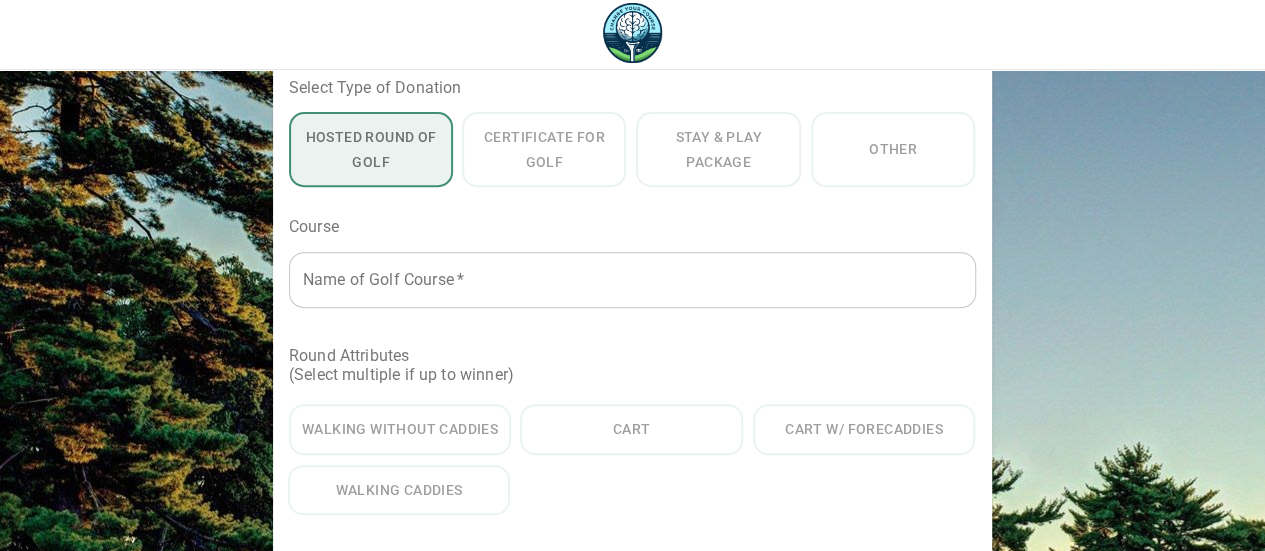 click at bounding box center (621, 280) 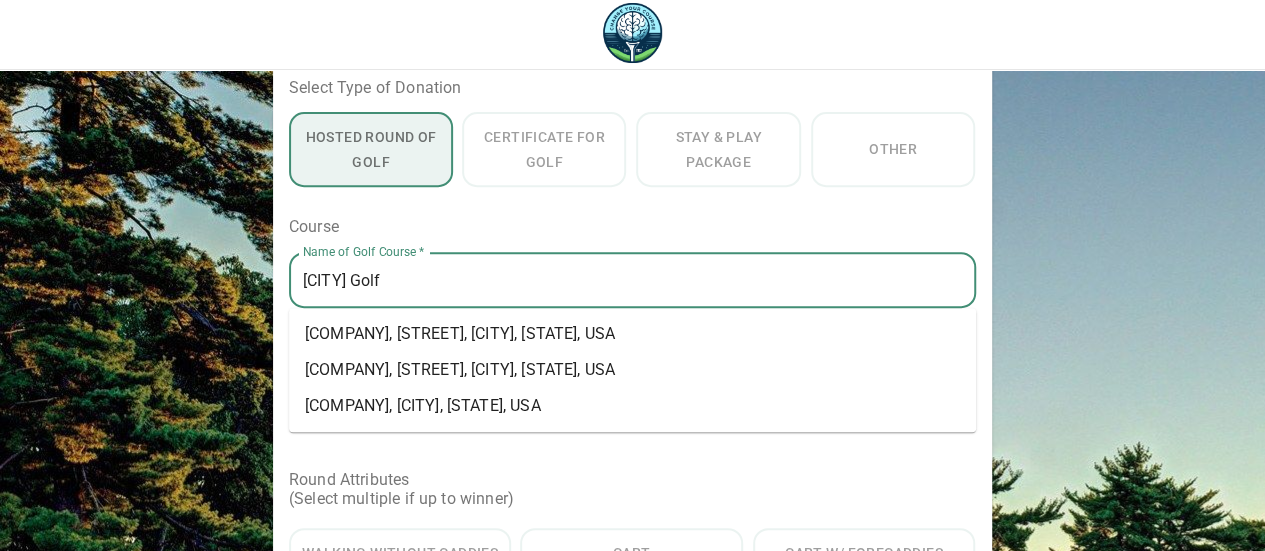 click on "Hackensack Golf Club, Golf Club Road, Emerson, NJ, USA" at bounding box center [460, 334] 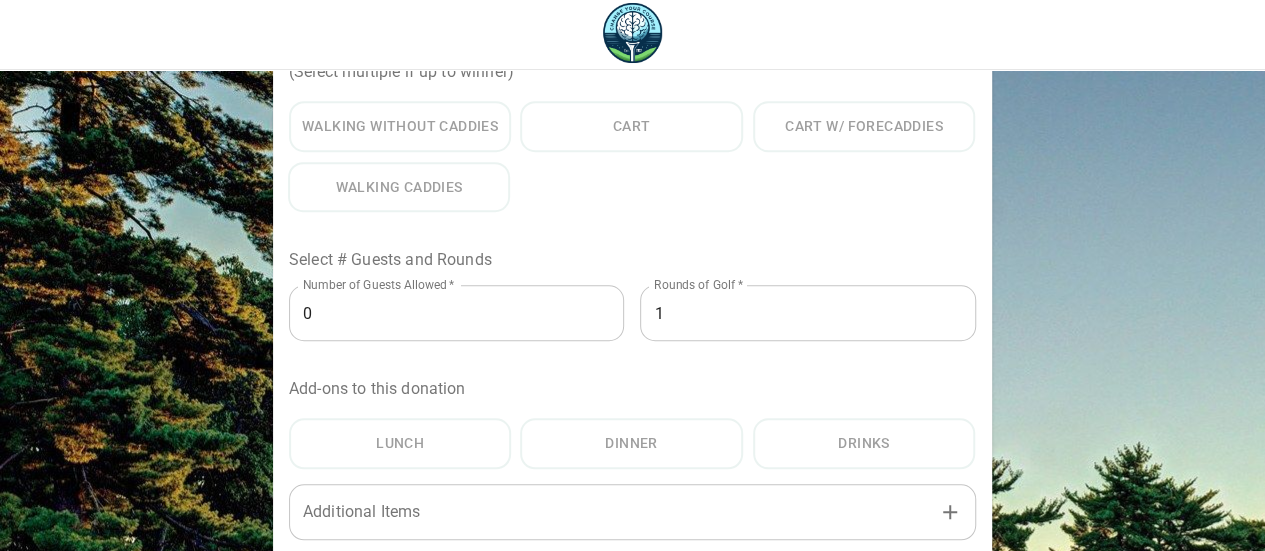 scroll, scrollTop: 600, scrollLeft: 0, axis: vertical 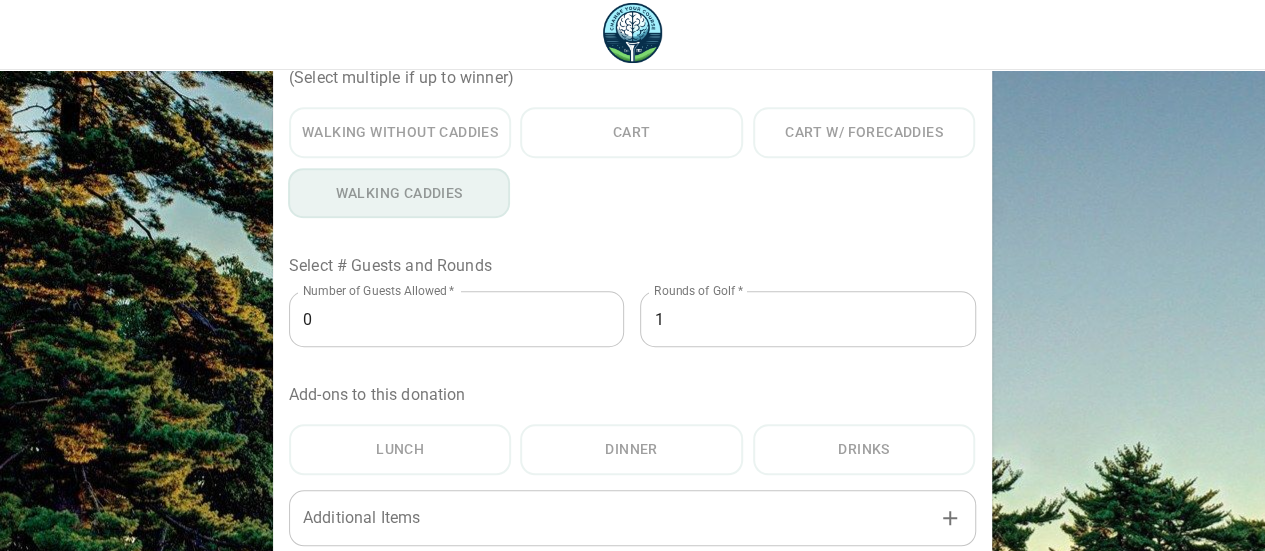 type on "Hackensack Golf Club" 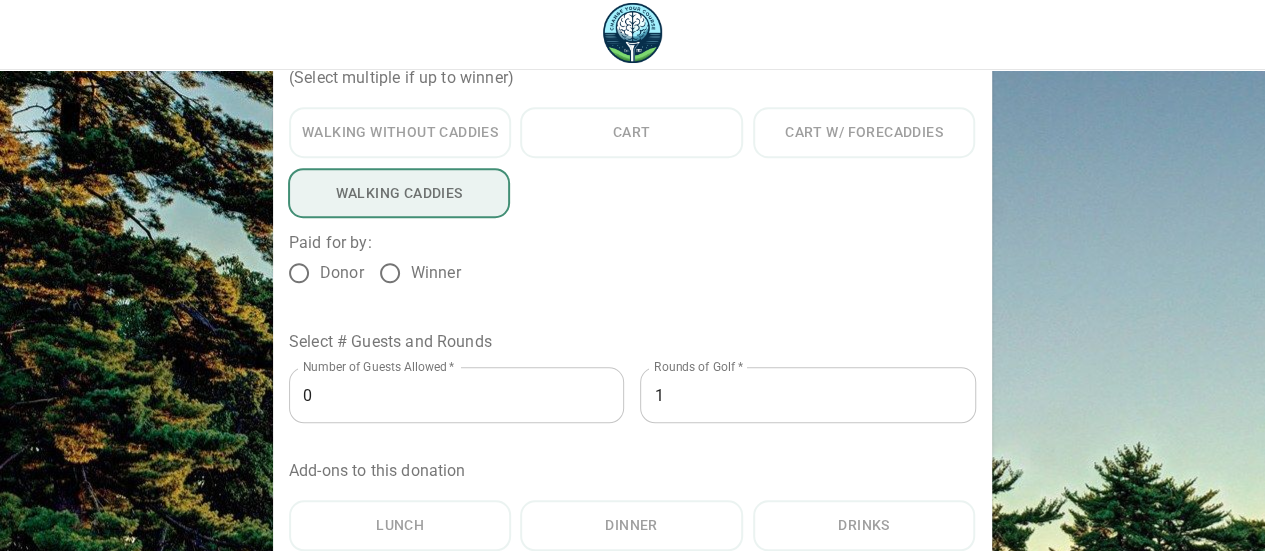 click on "0" at bounding box center [457, 395] 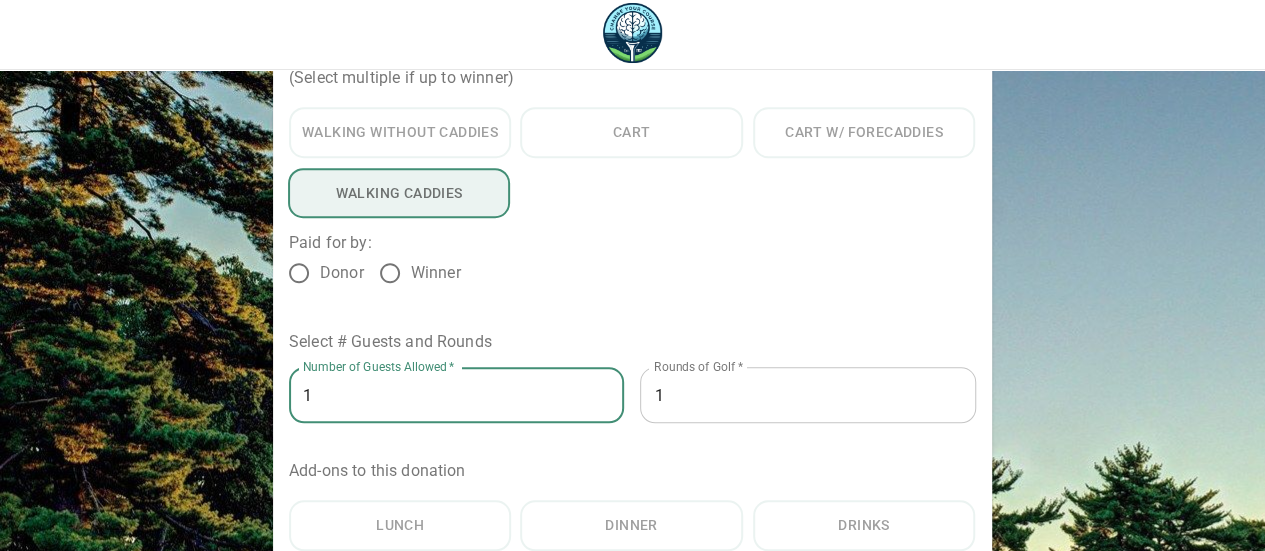 click on "1" at bounding box center [457, 395] 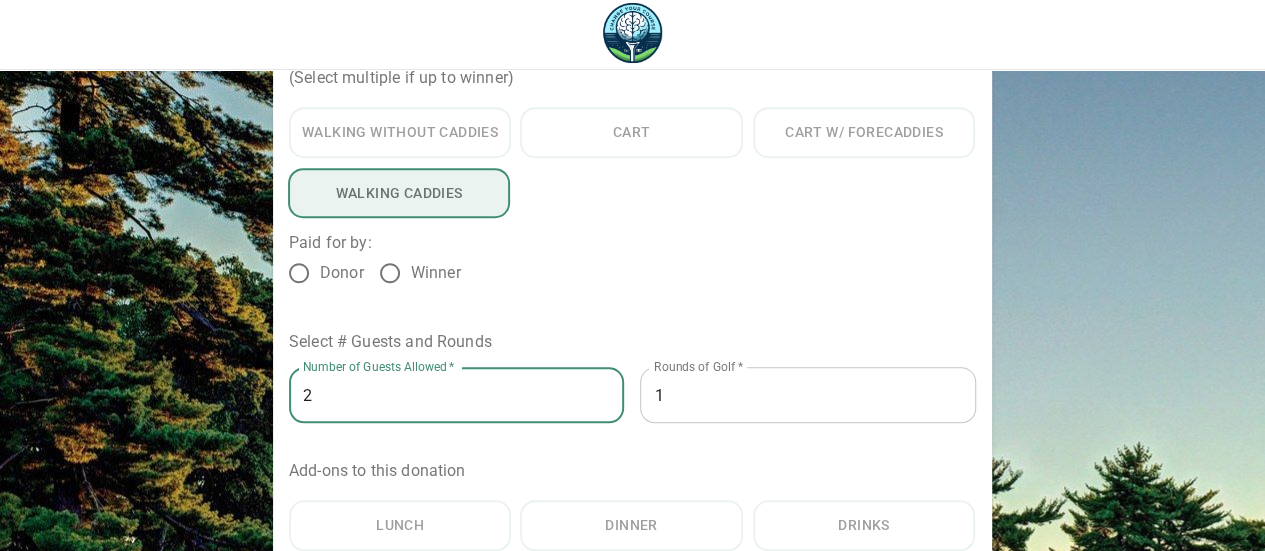 type on "3" 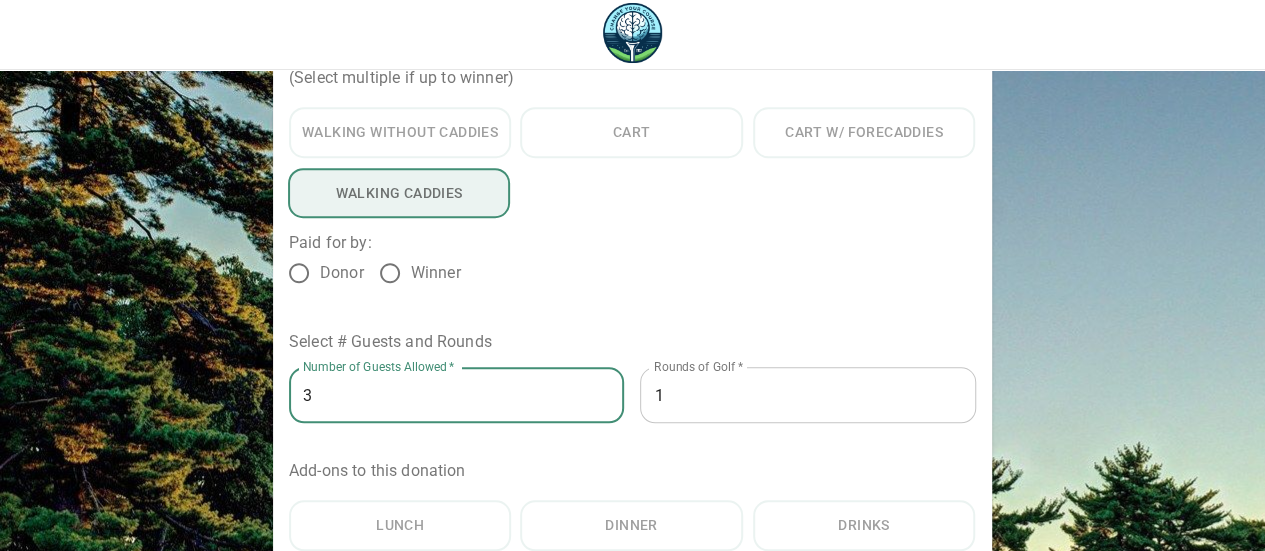 click on "3" at bounding box center (457, 395) 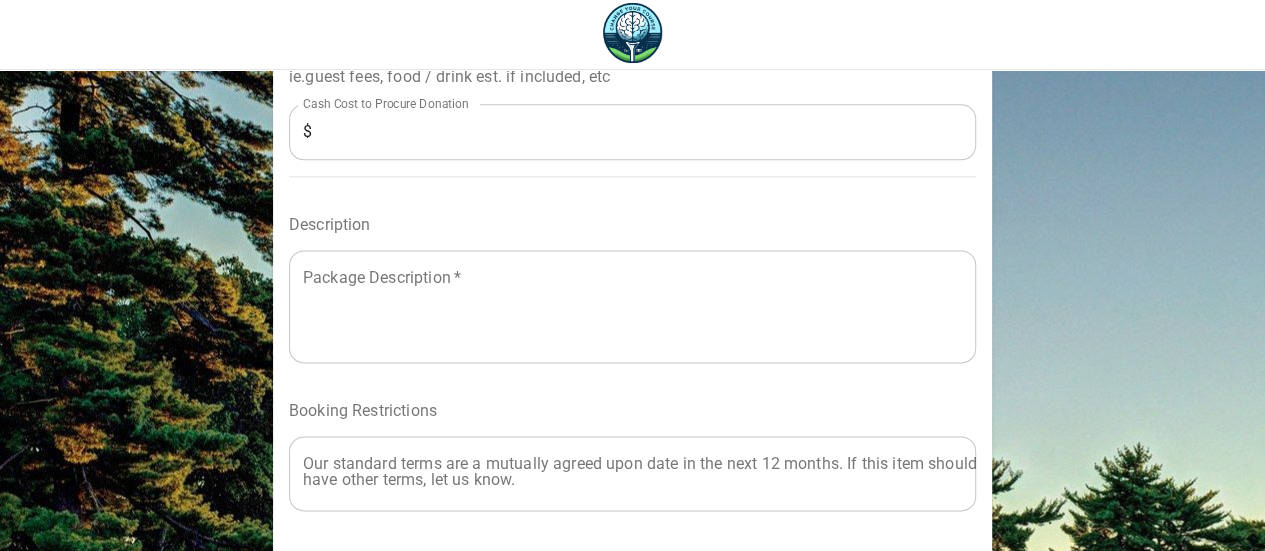 scroll, scrollTop: 1260, scrollLeft: 0, axis: vertical 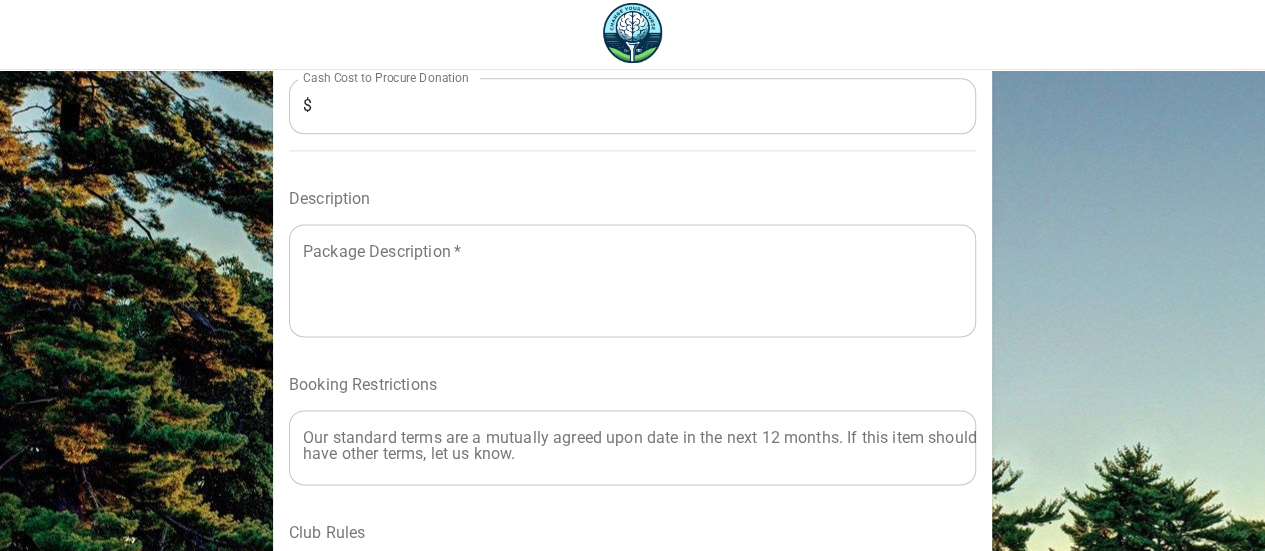 click at bounding box center (632, 280) 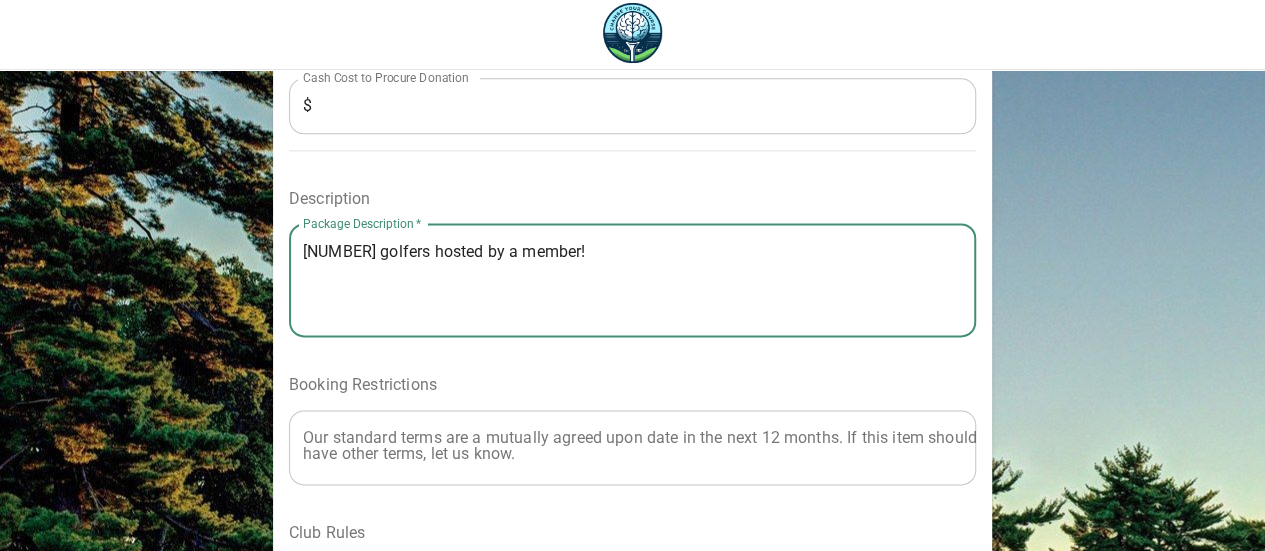 paste on "This private gem showcases a series of Seth Raynor–inspired template holes—Redan on the 12th, Biarritz on the 3rd, and a signature Punchbowl at the 16th—recently brought back to their original strategic brilliance through meticulous restoration led by Rees Jones and Steve Weisser." 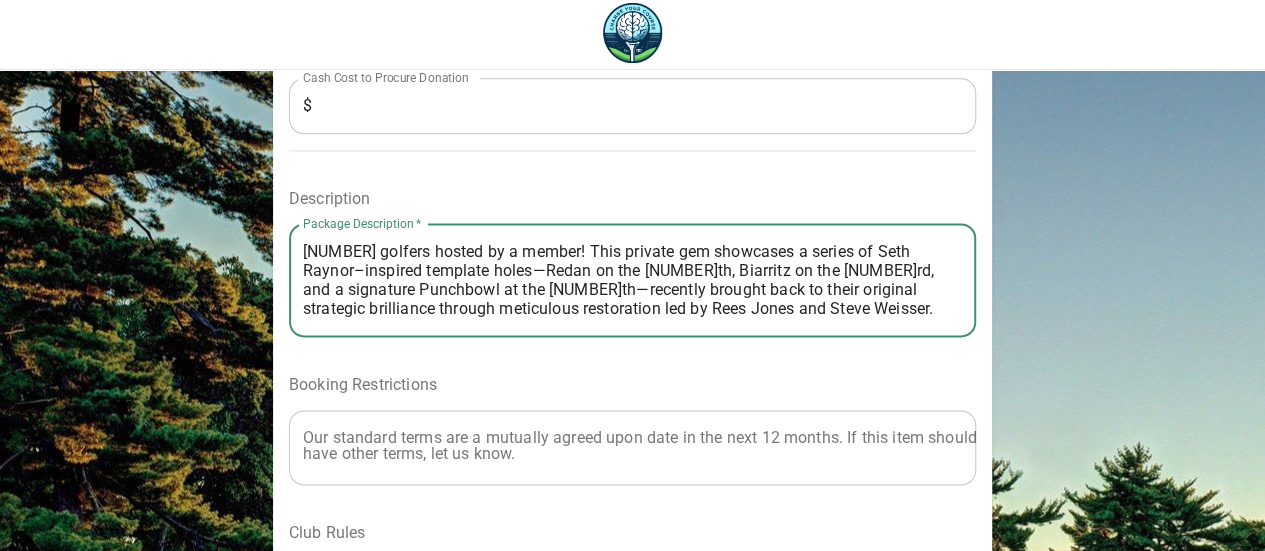 scroll, scrollTop: 18, scrollLeft: 0, axis: vertical 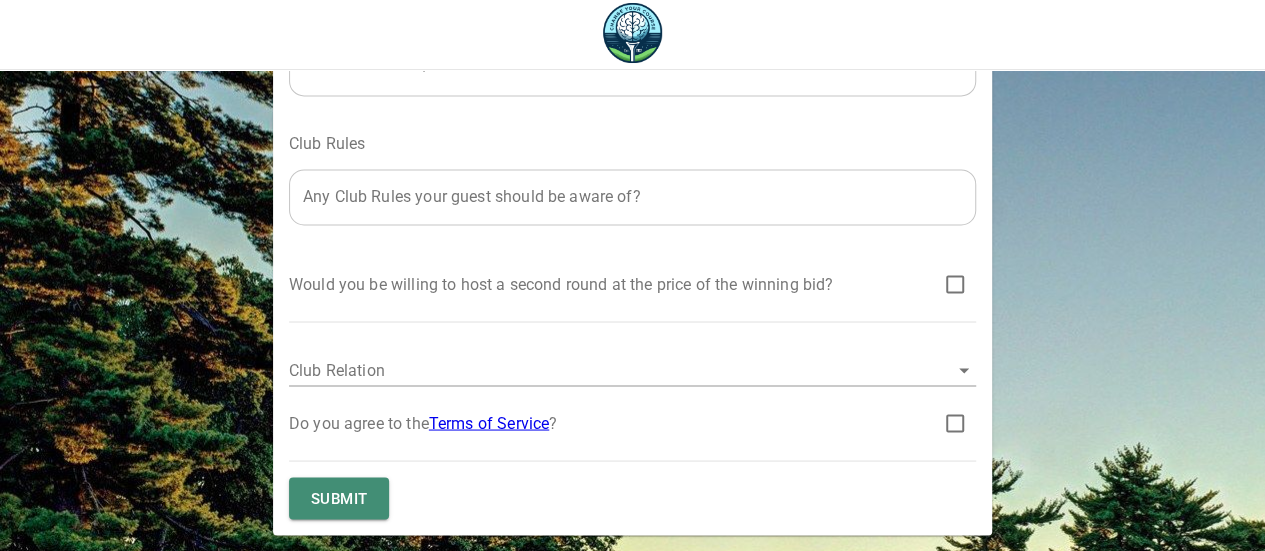 type on "3 golfers hosted by a member! This private gem showcases a series of Seth Raynor–inspired template holes—Redan on the 12th, Biarritz on the 3rd, and a signature Punchbowl at the 16th—recently brought back to their original strategic brilliance through meticulous restoration led by Rees Jones and Steve Weisser." 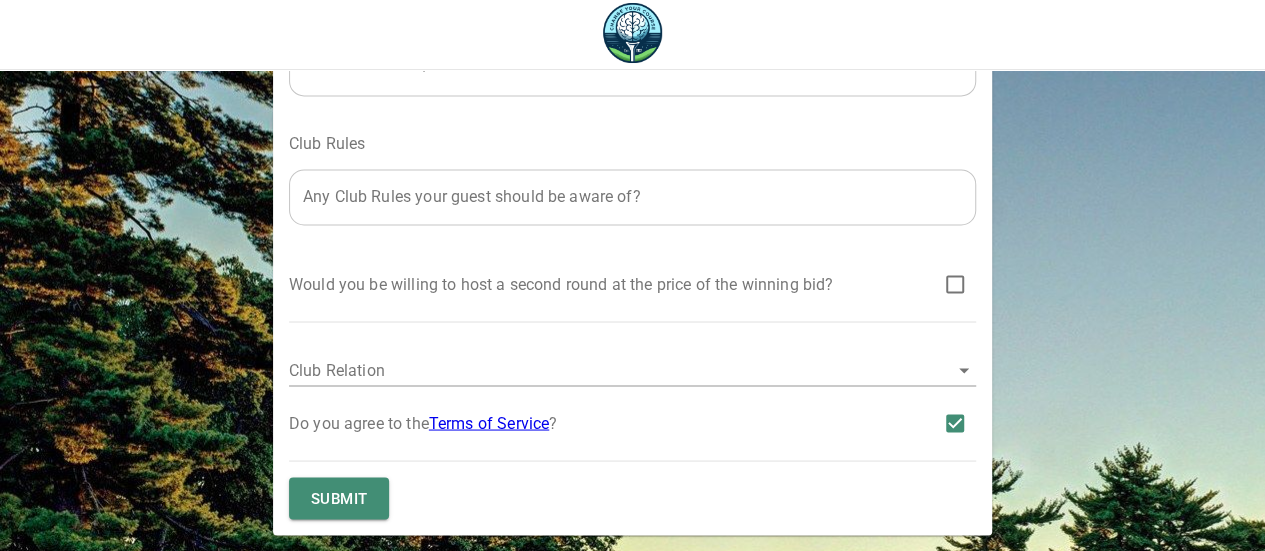 click on "Submit" at bounding box center [339, 498] 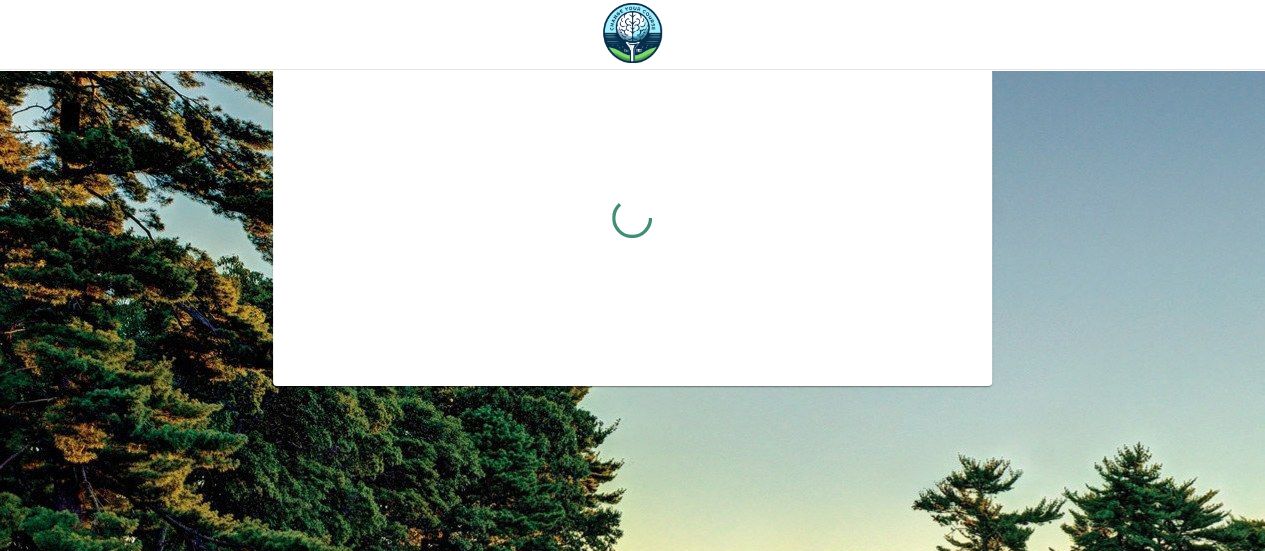scroll, scrollTop: 80, scrollLeft: 0, axis: vertical 